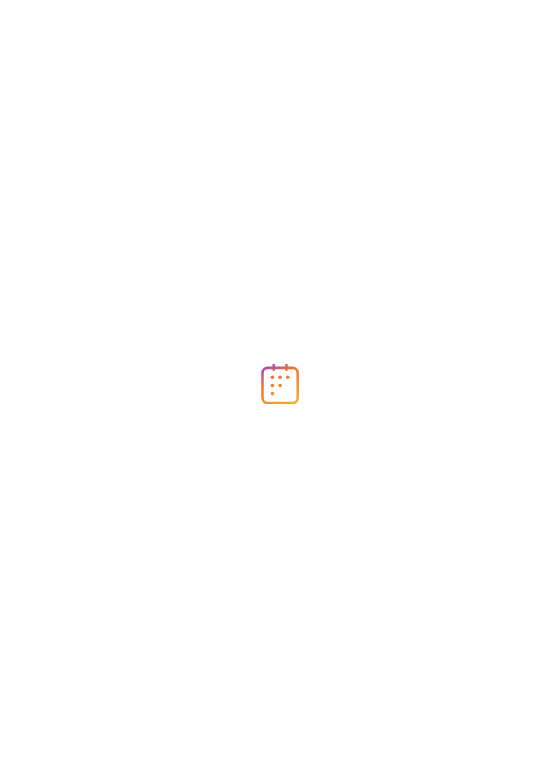 scroll, scrollTop: 0, scrollLeft: 0, axis: both 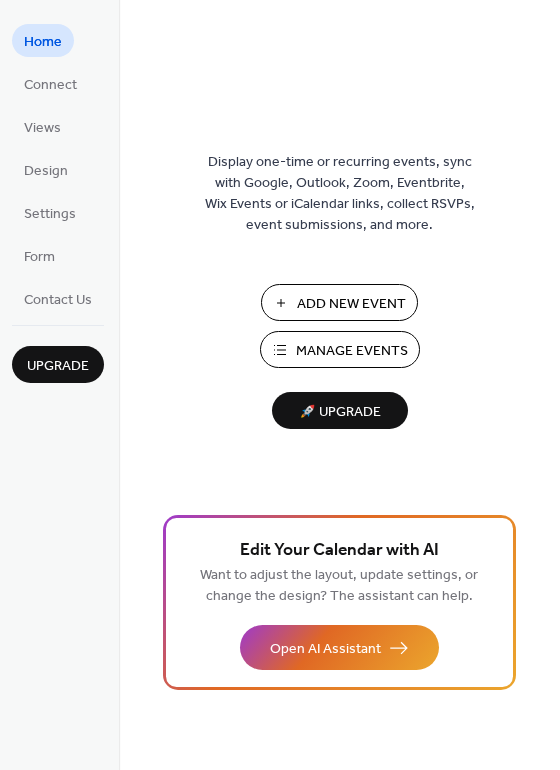 click on "Manage Events" at bounding box center (352, 351) 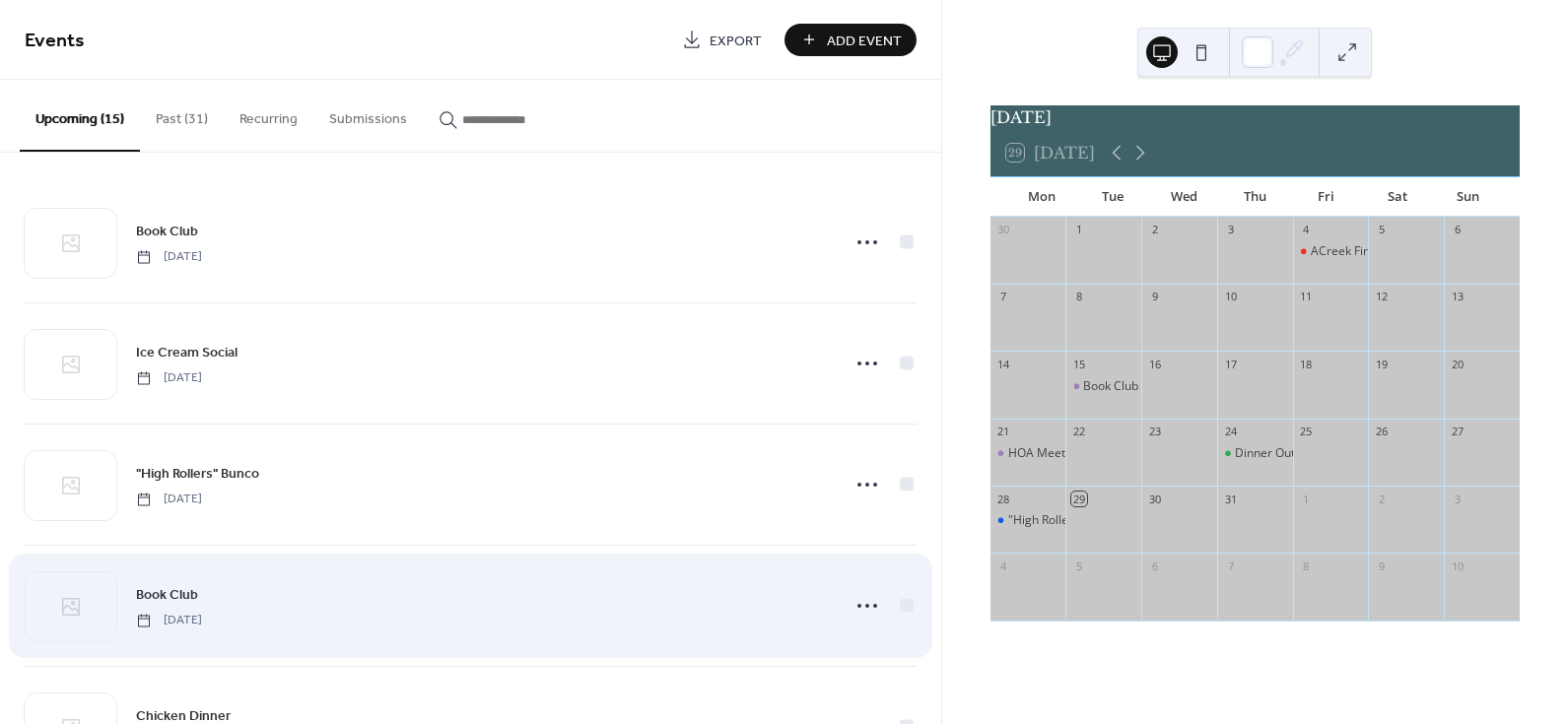 scroll, scrollTop: 0, scrollLeft: 0, axis: both 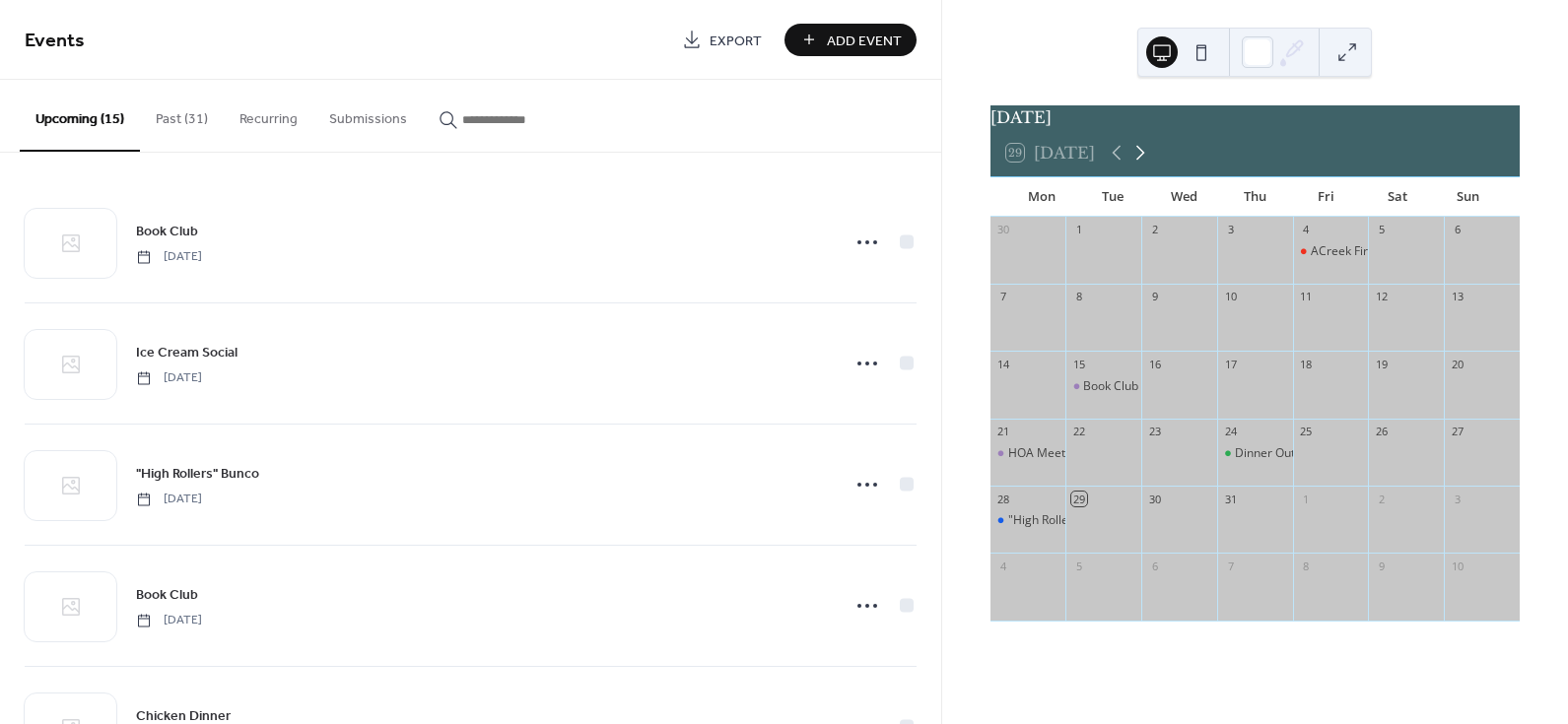 click 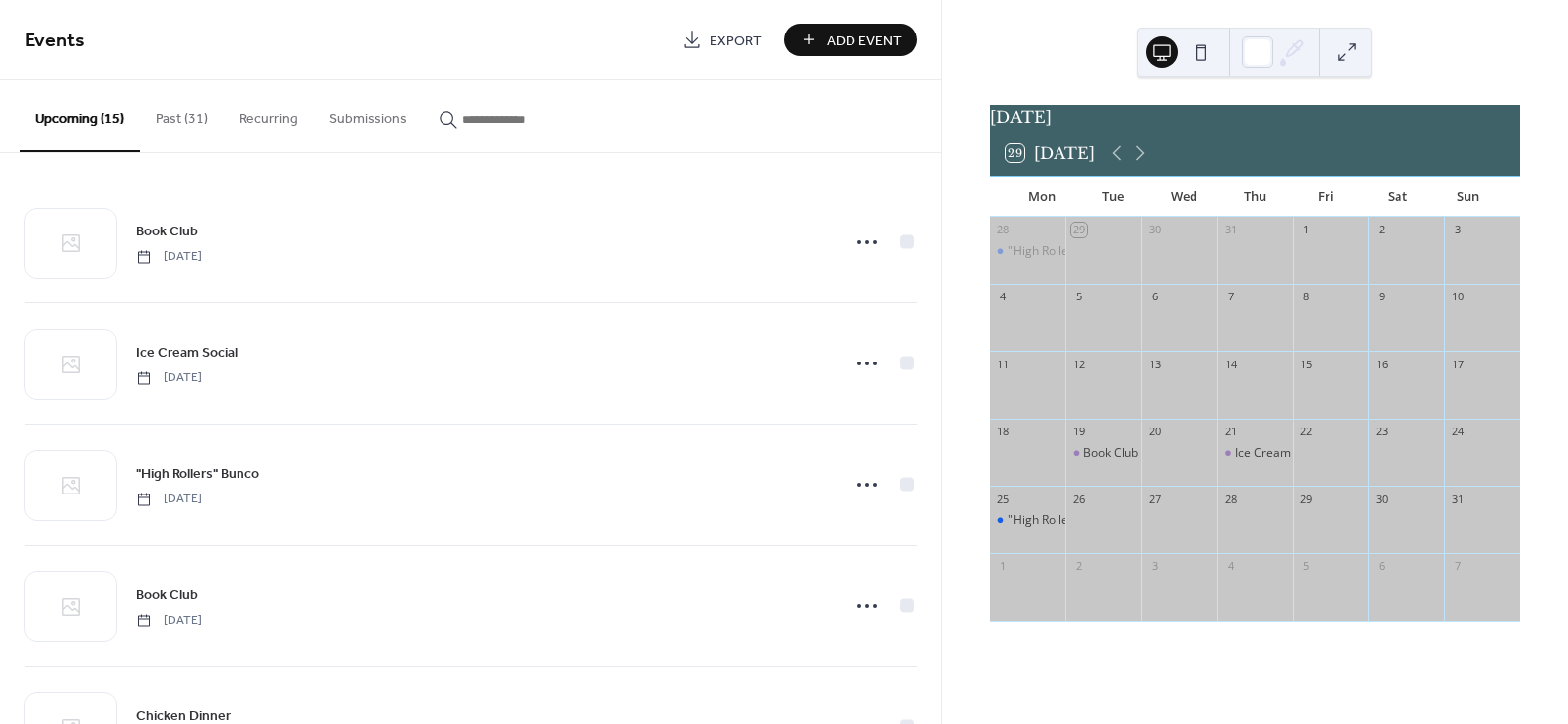 click on "Add Event" at bounding box center [864, 40] 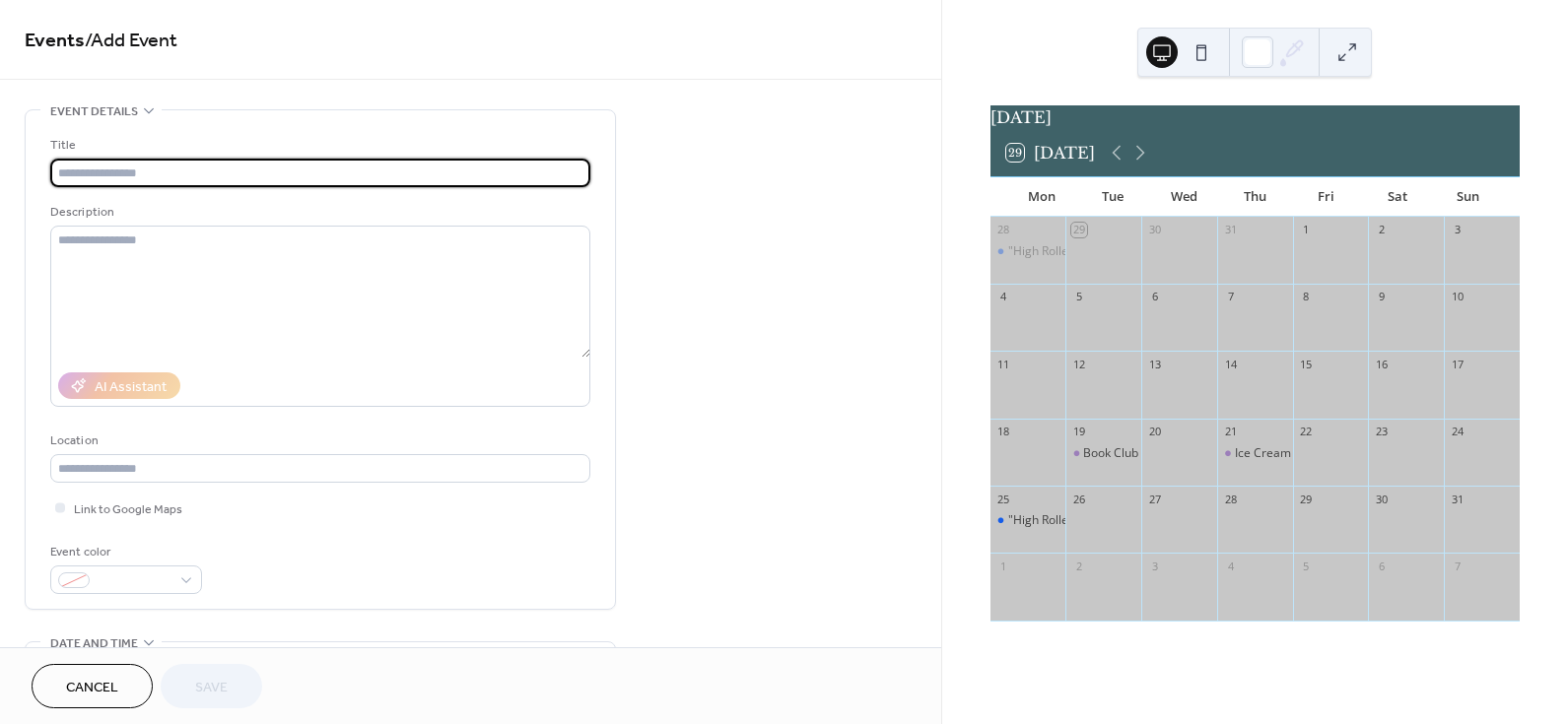 click at bounding box center [320, 172] 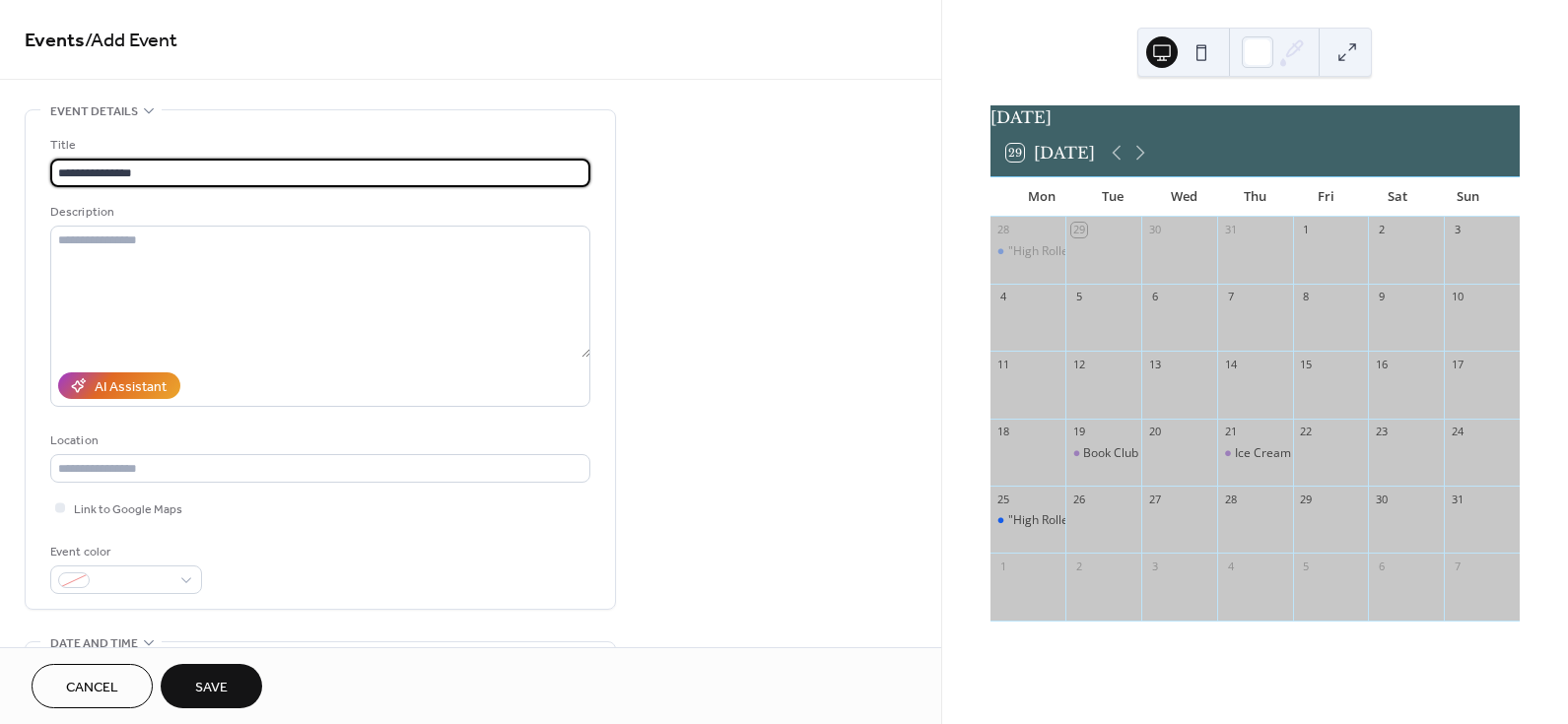 type on "**********" 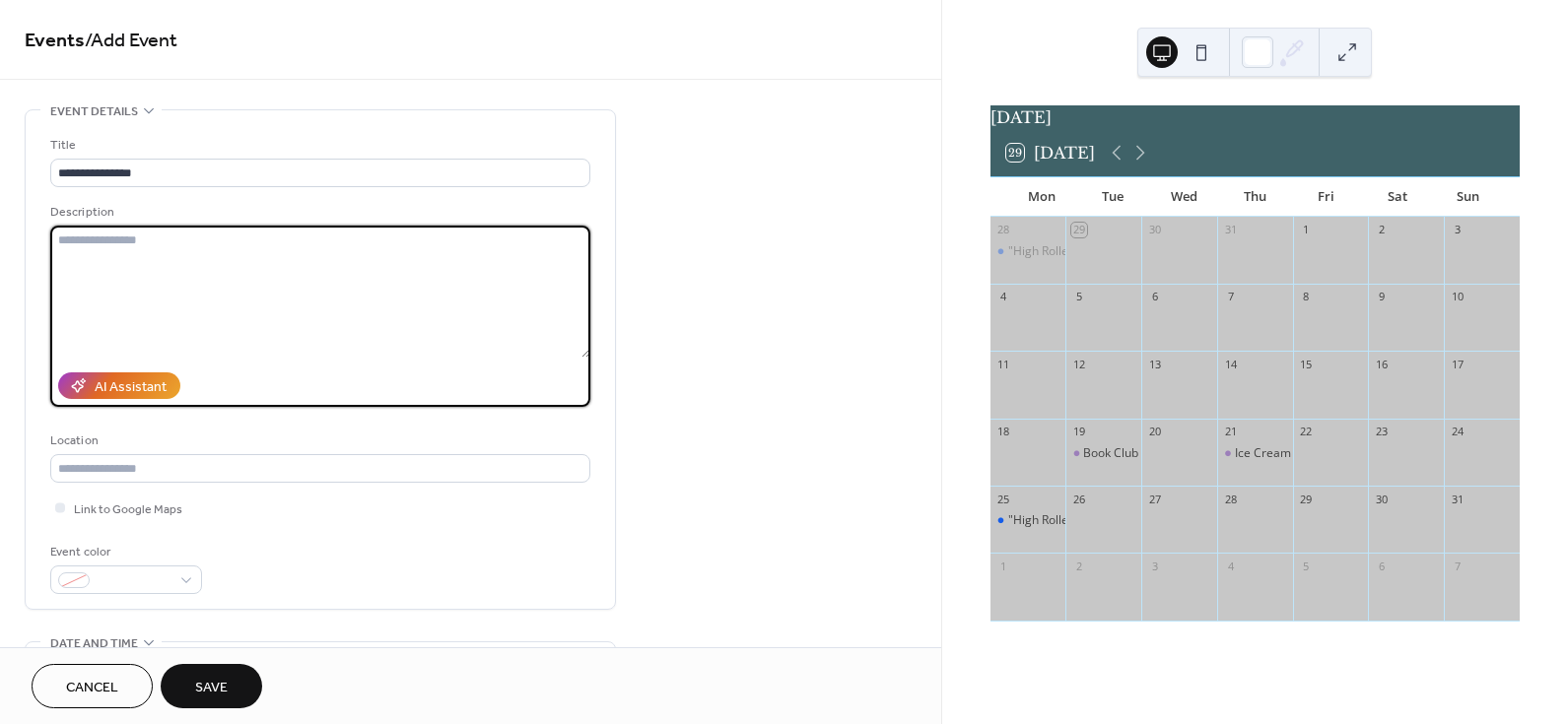 click at bounding box center (320, 292) 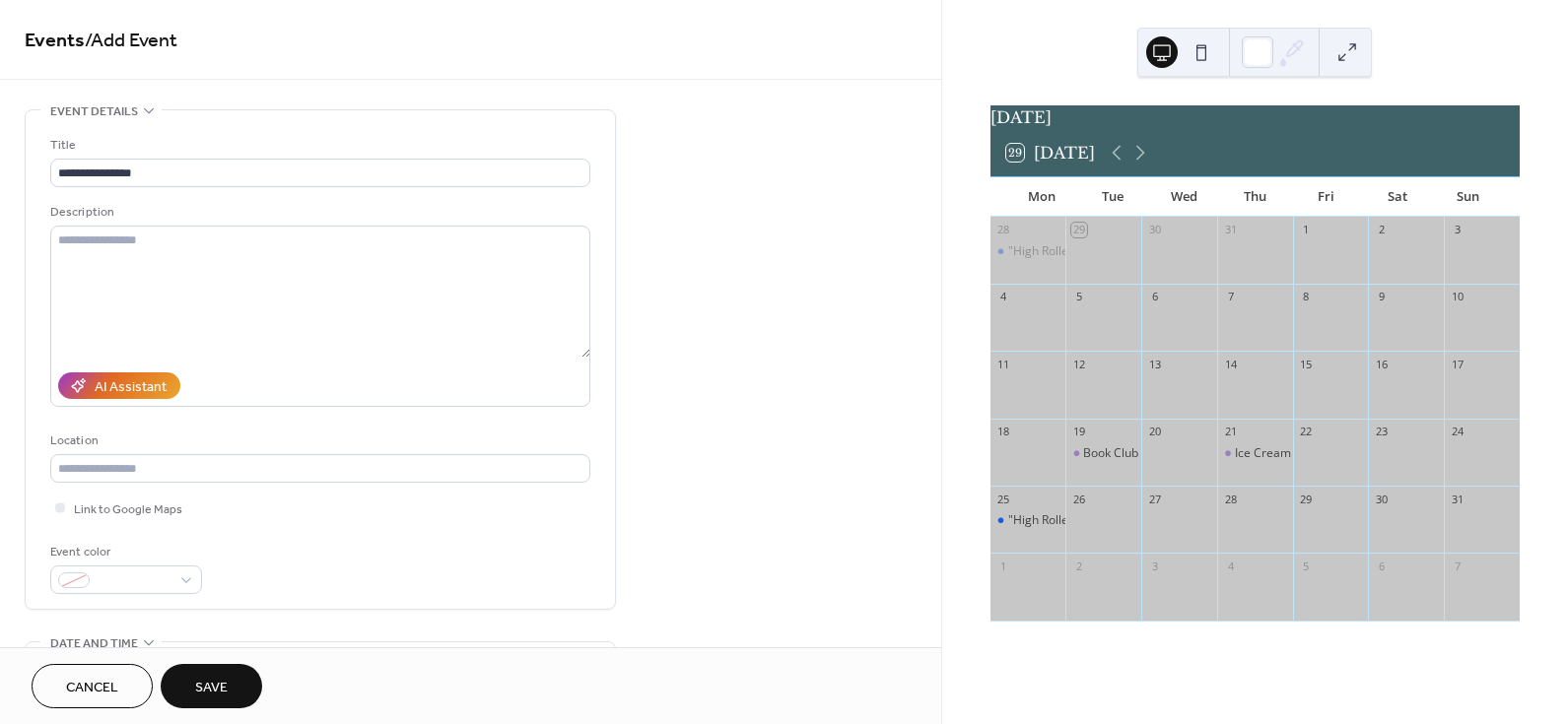 click on "Description" at bounding box center [320, 304] 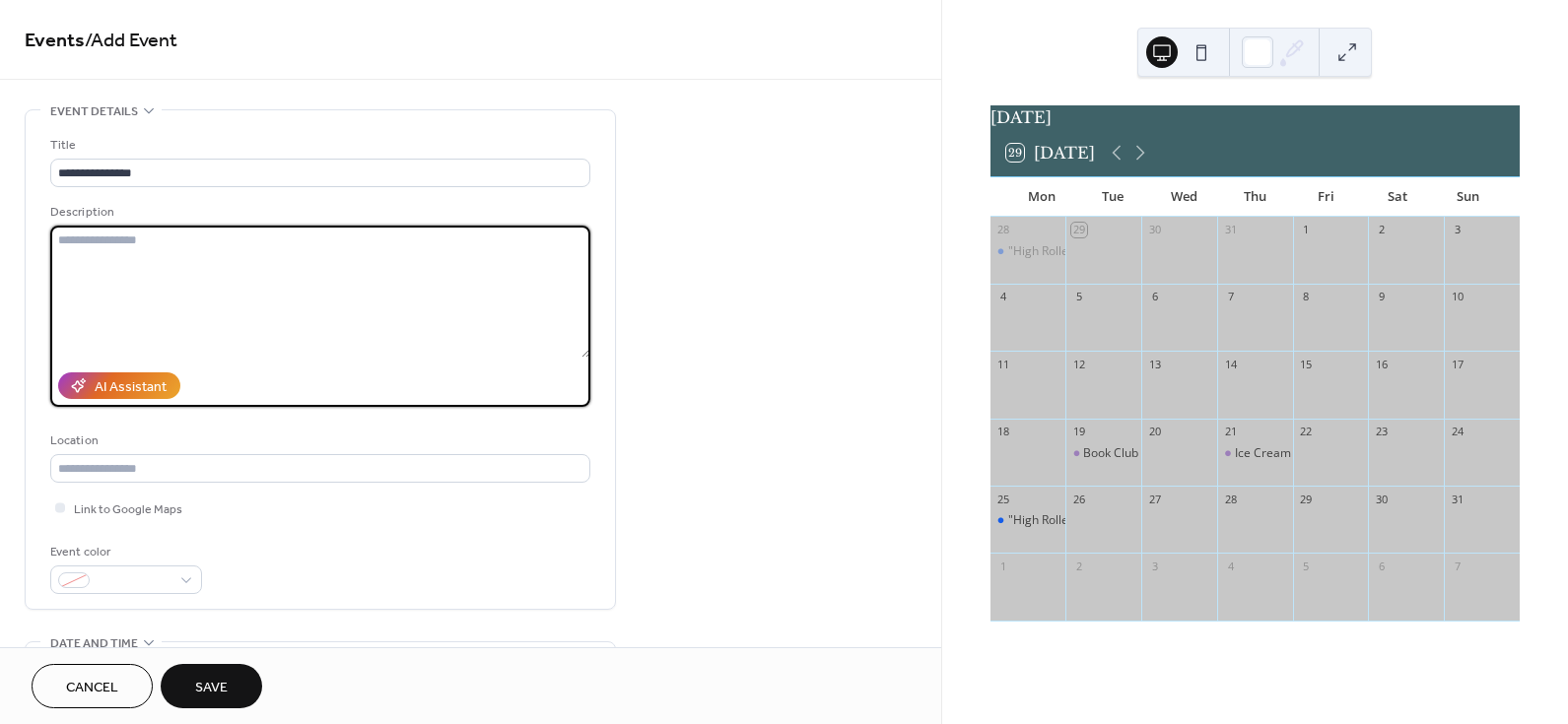 click at bounding box center [320, 292] 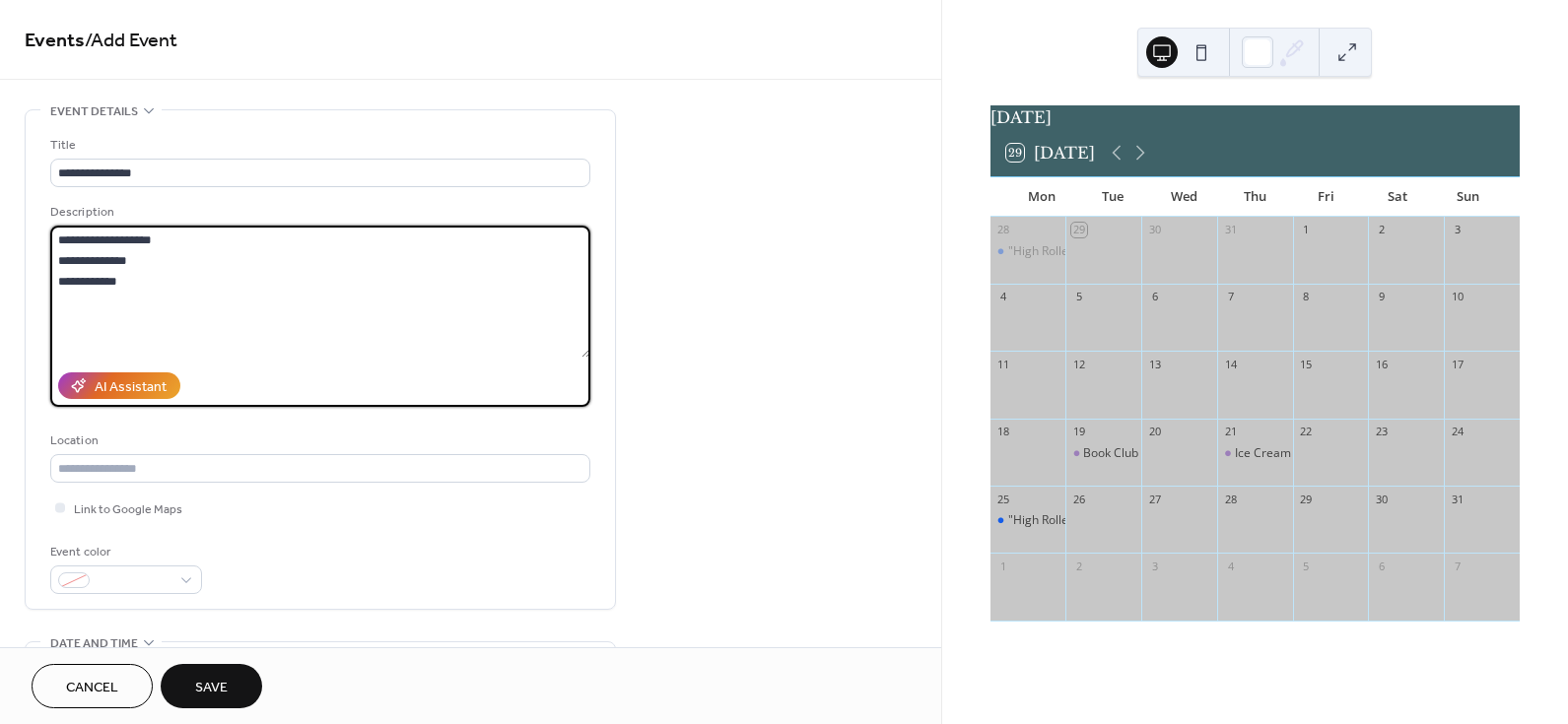 click on "**********" at bounding box center [320, 292] 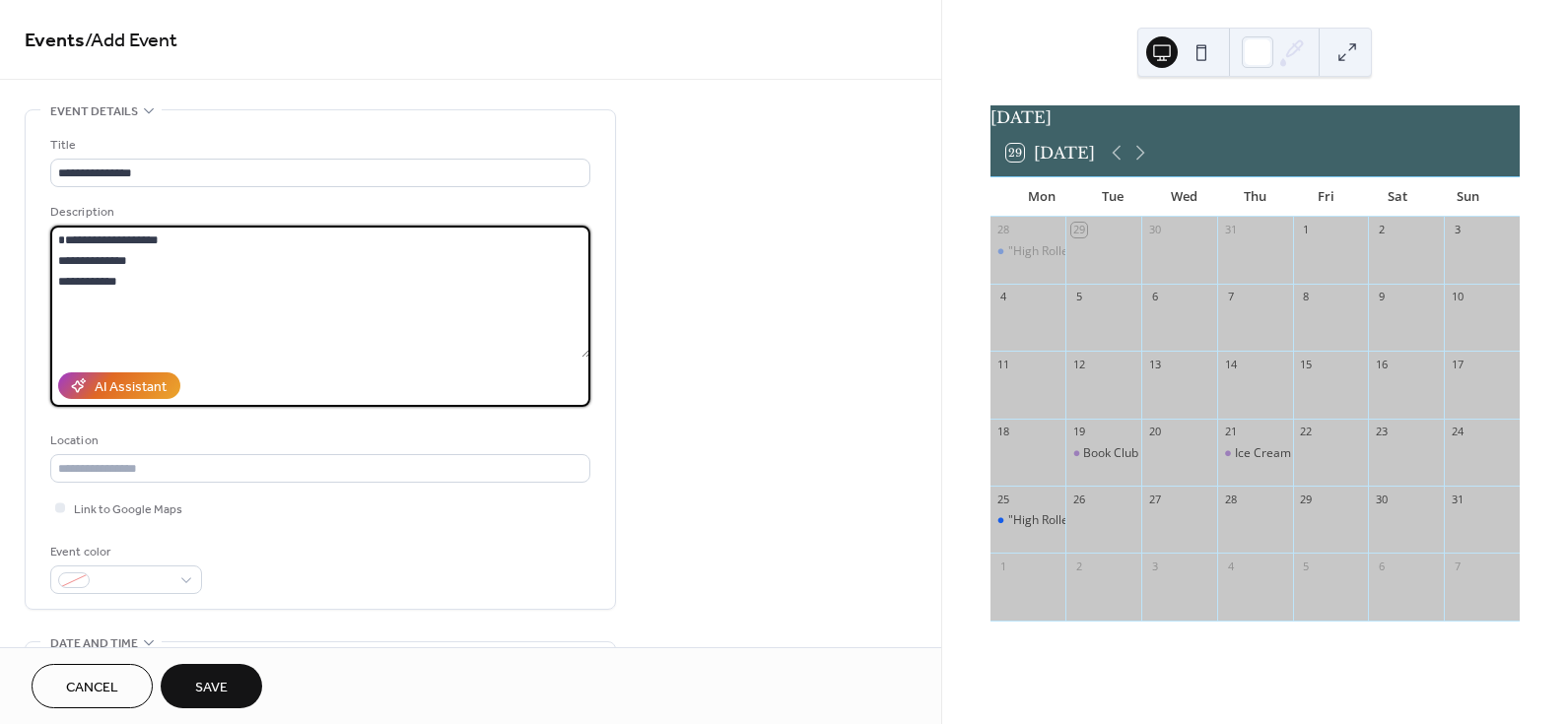 click on "**********" at bounding box center [320, 292] 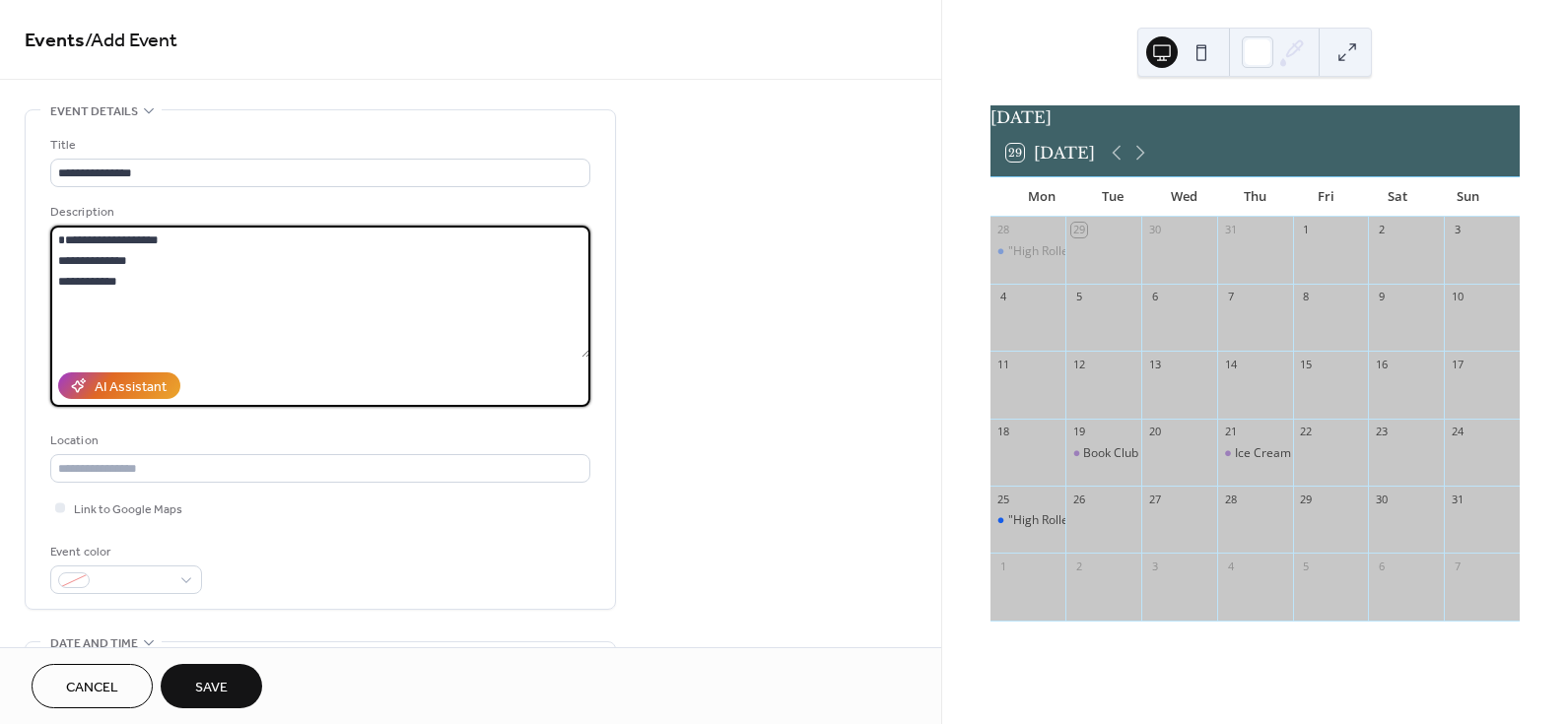paste on "**********" 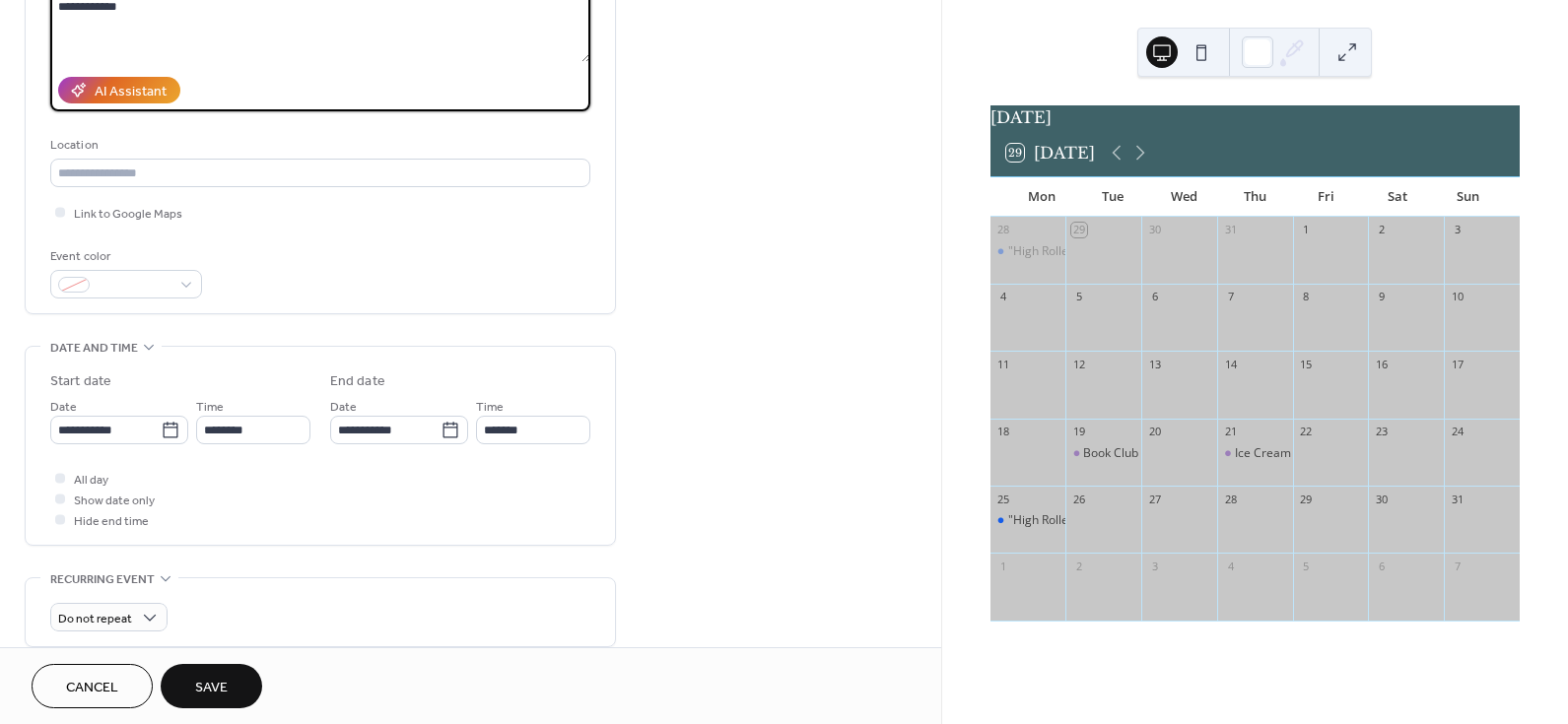 scroll, scrollTop: 99, scrollLeft: 0, axis: vertical 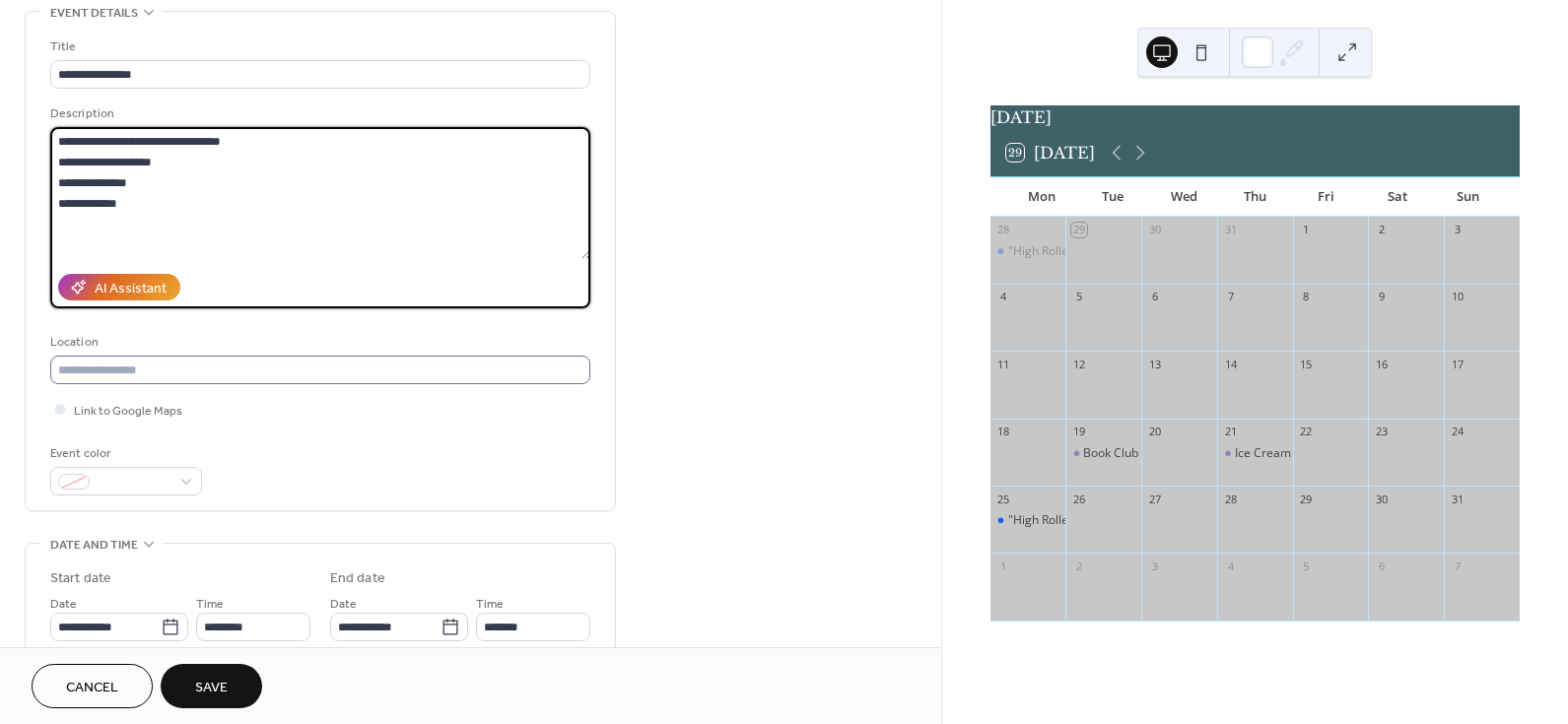 type on "**********" 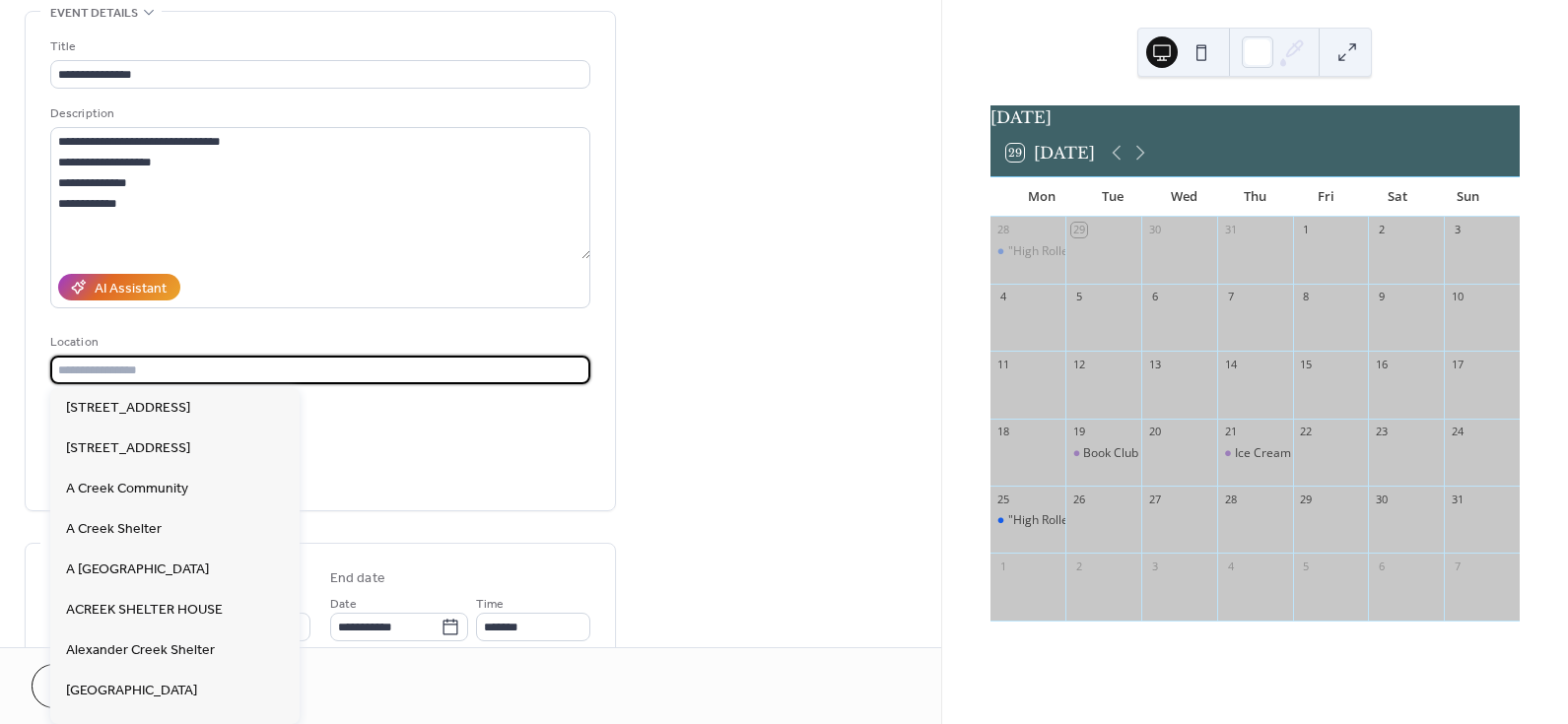 click at bounding box center (320, 369) 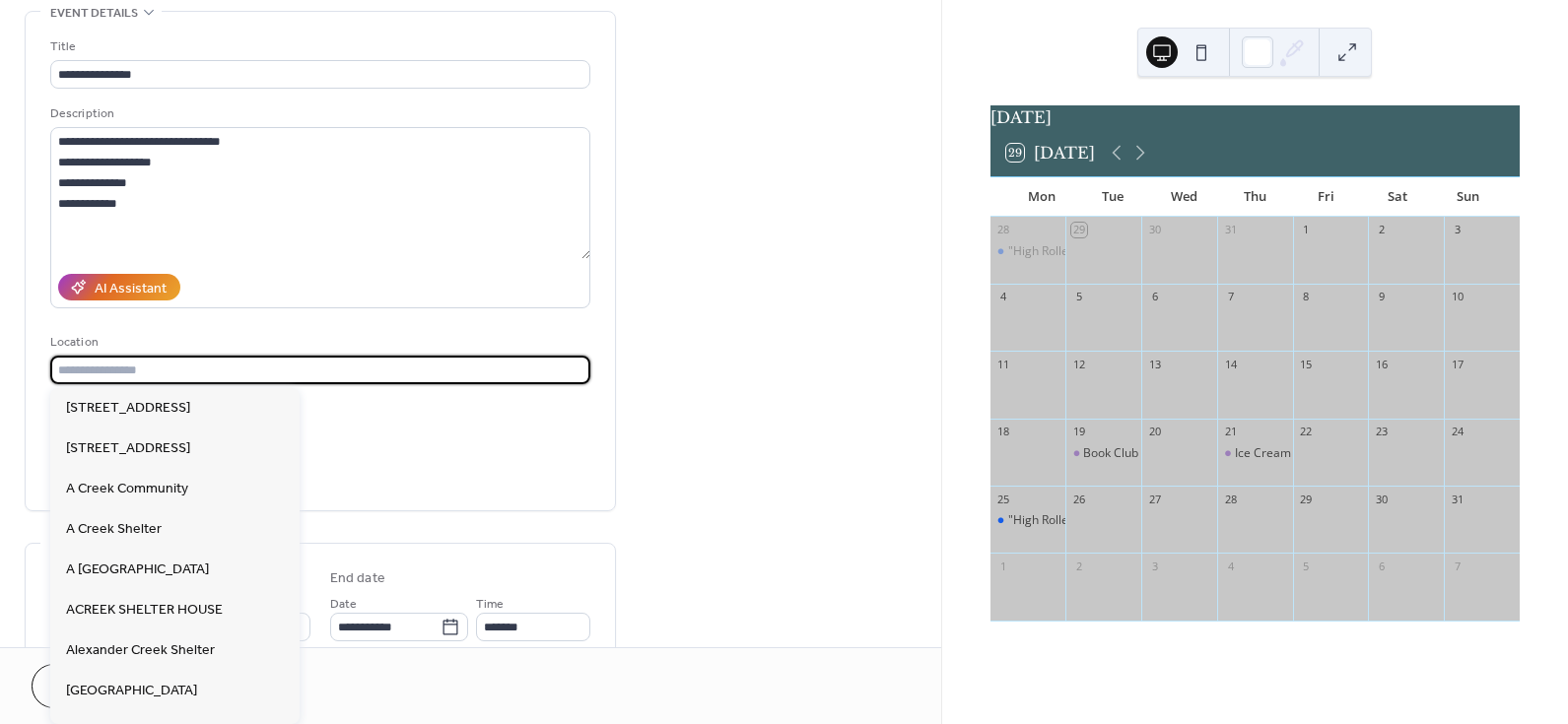 click at bounding box center [320, 369] 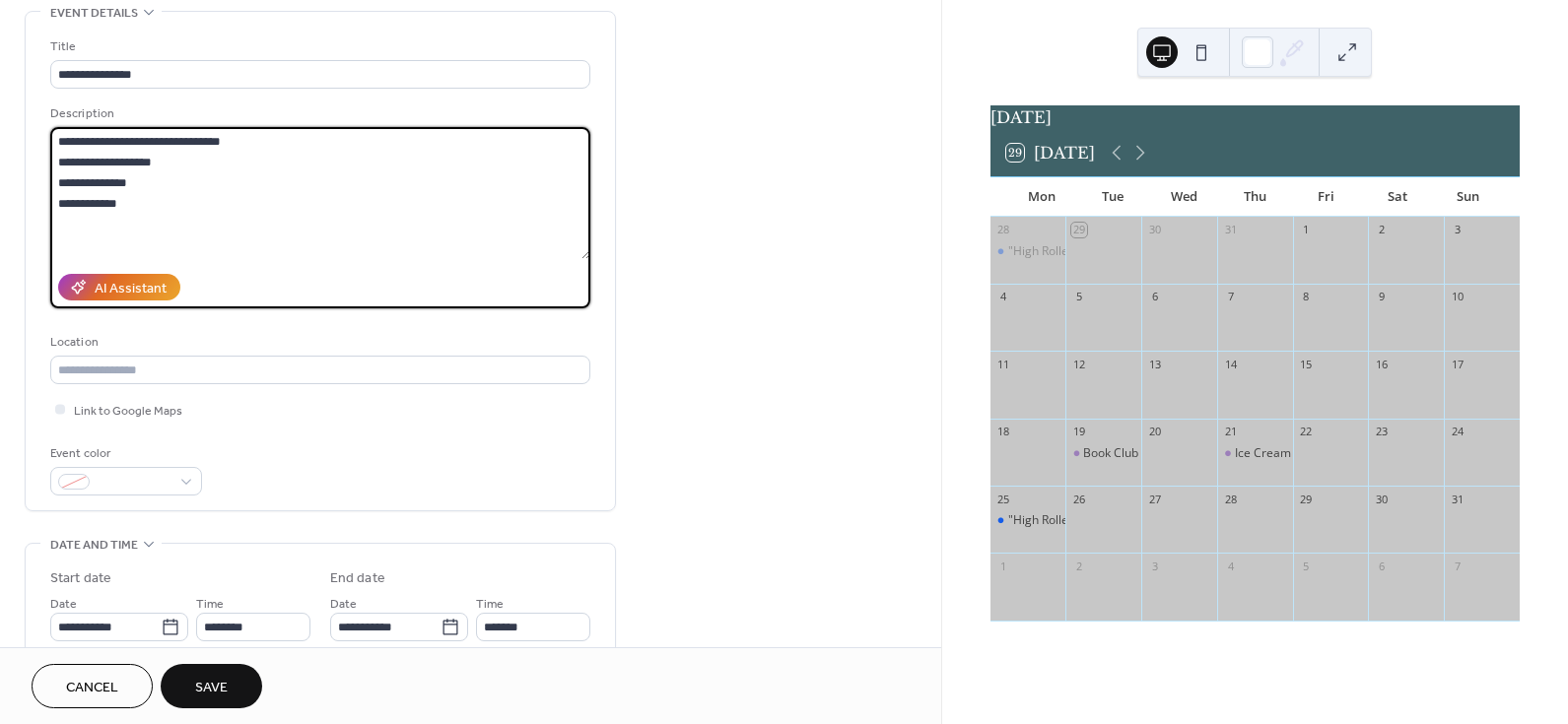 drag, startPoint x: 142, startPoint y: 177, endPoint x: -12, endPoint y: 184, distance: 154.15901 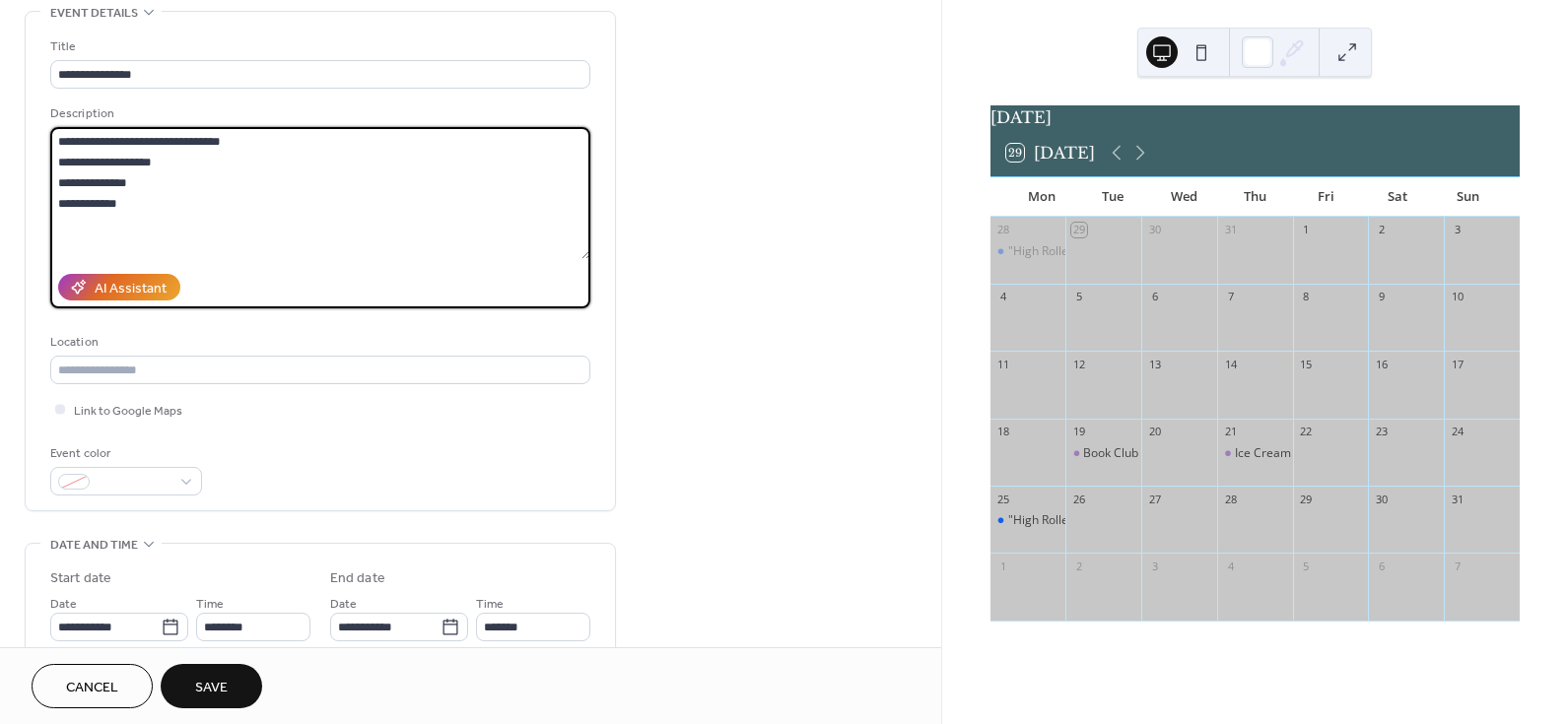 click on "**********" at bounding box center [784, 362] 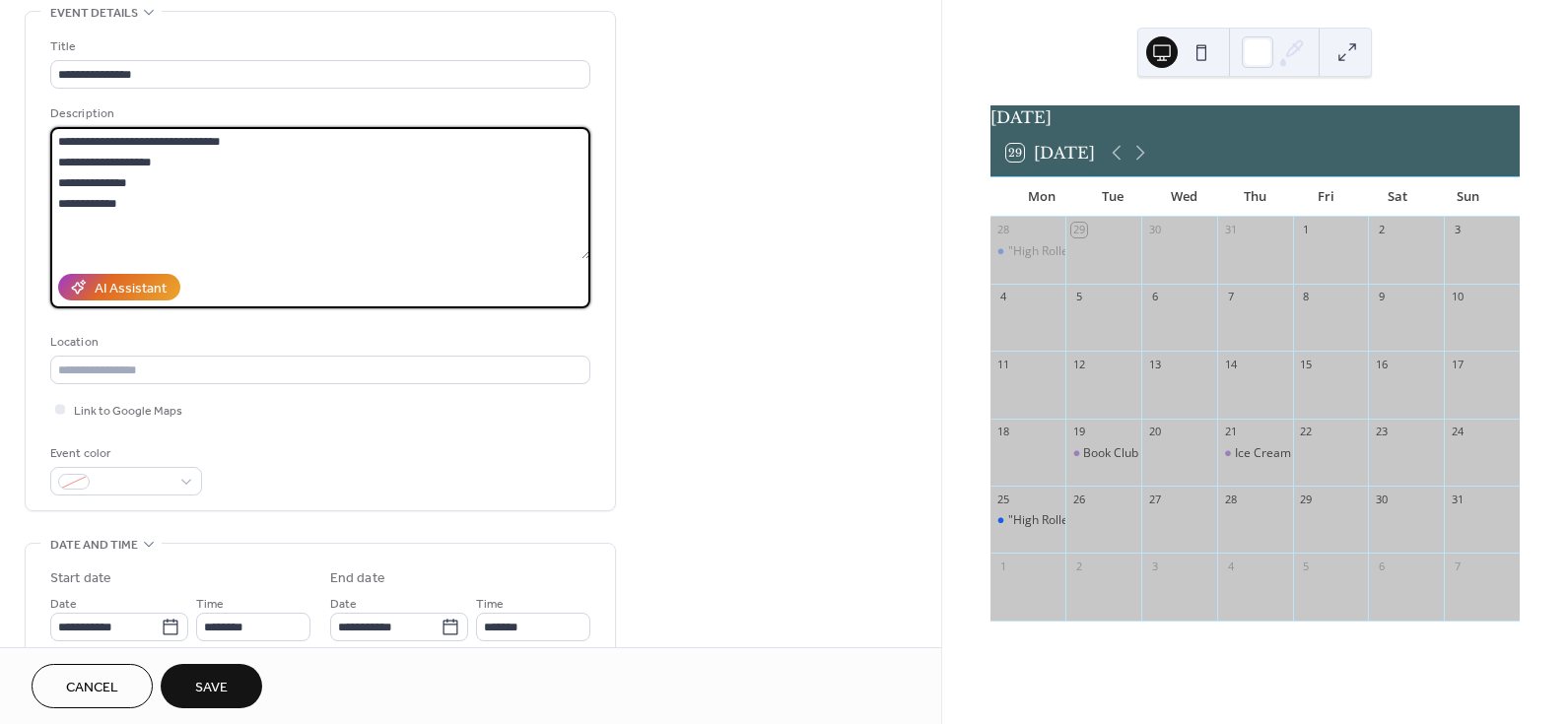 type 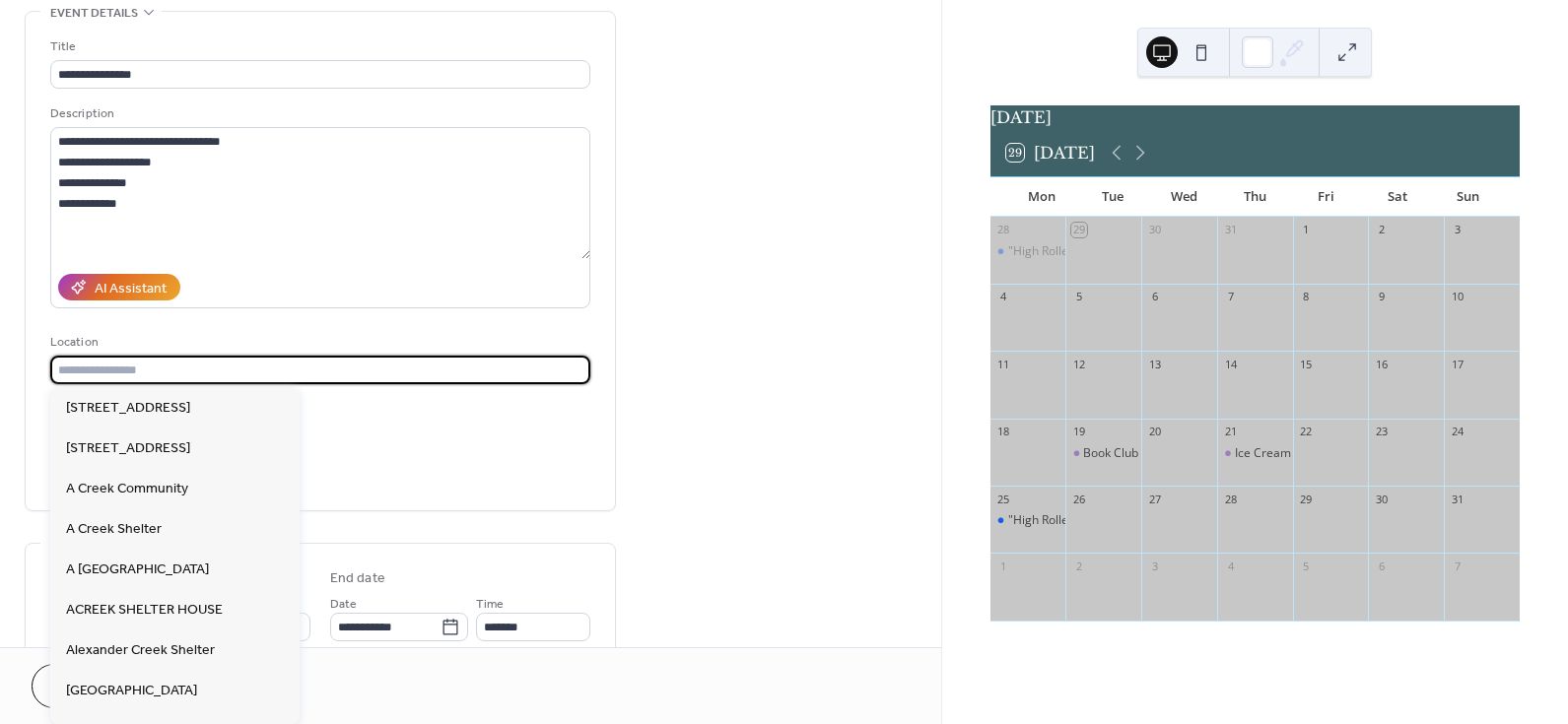 paste on "**********" 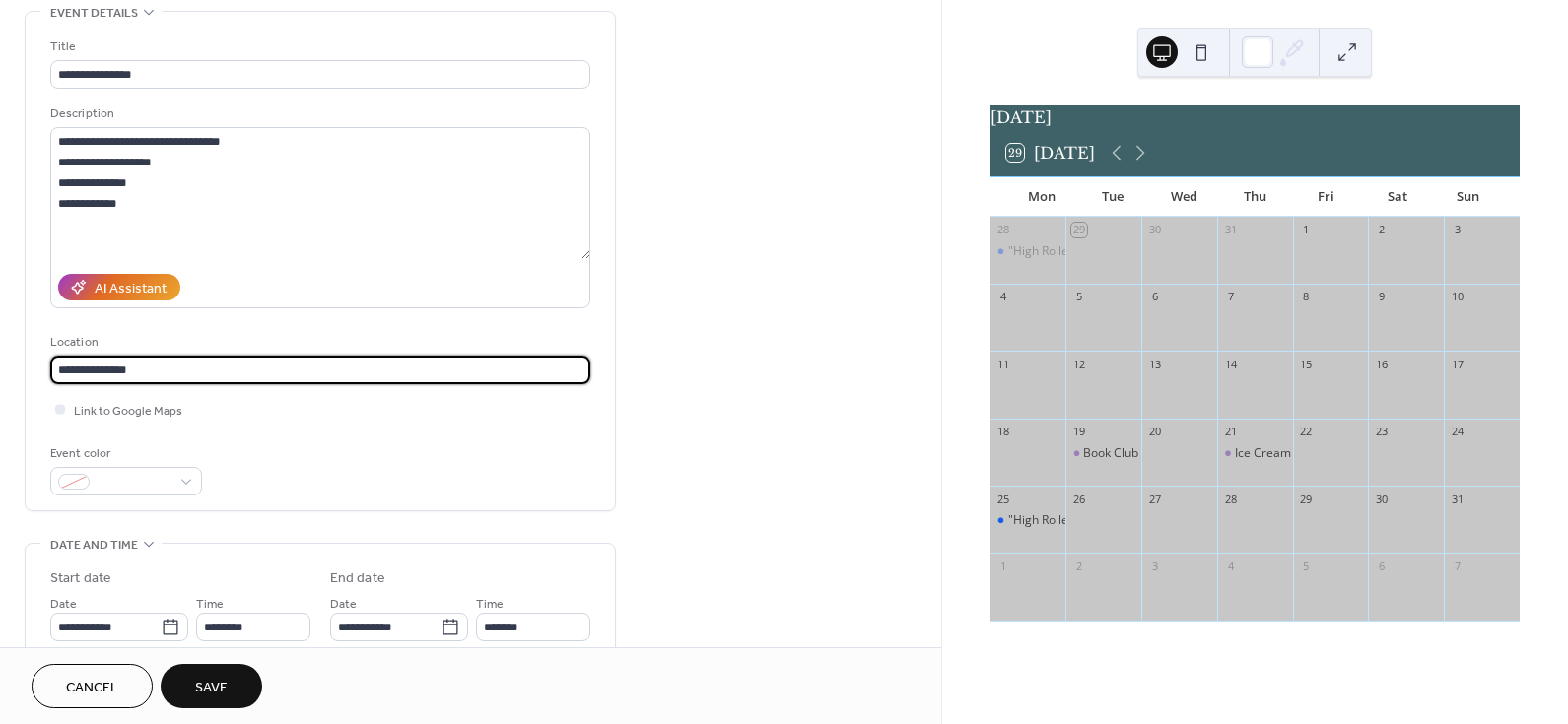 type on "**********" 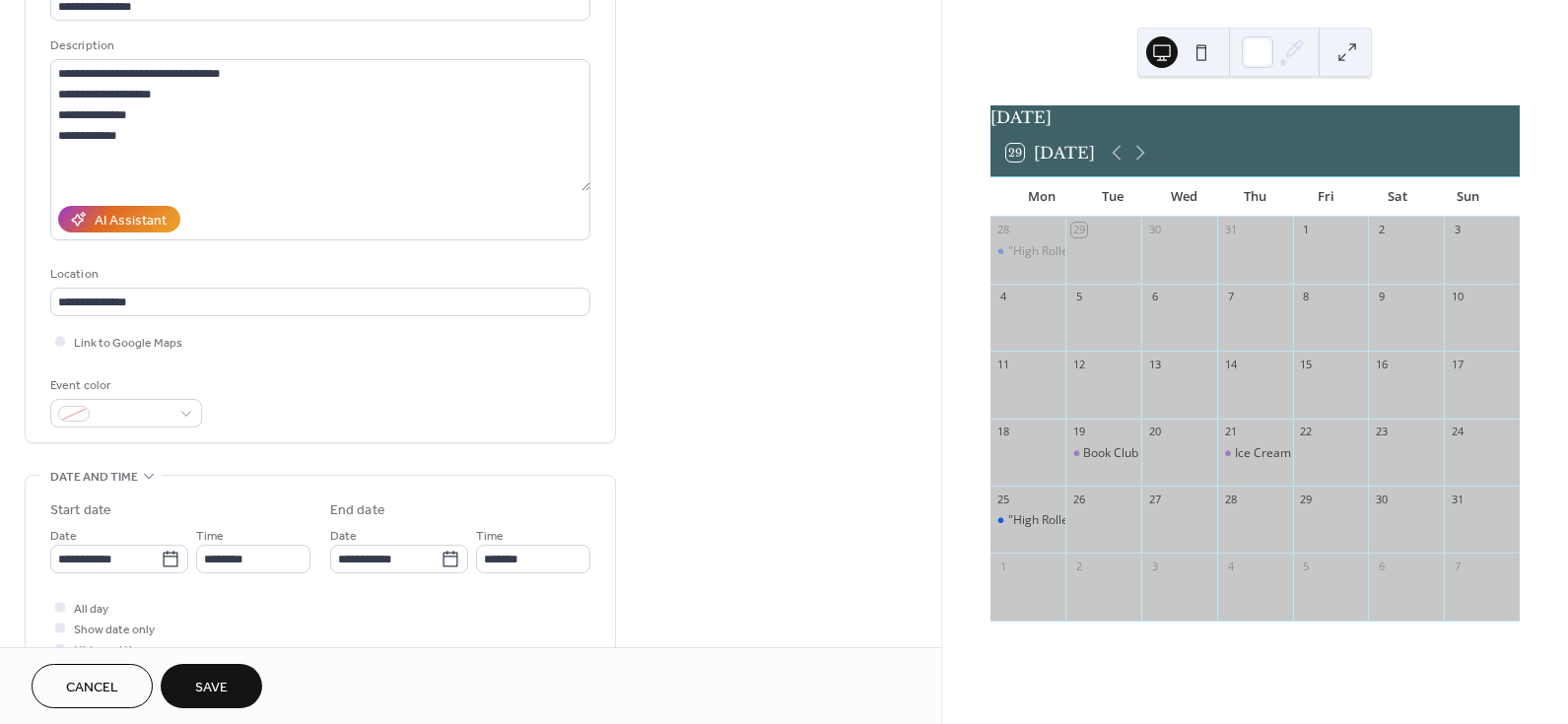scroll, scrollTop: 296, scrollLeft: 0, axis: vertical 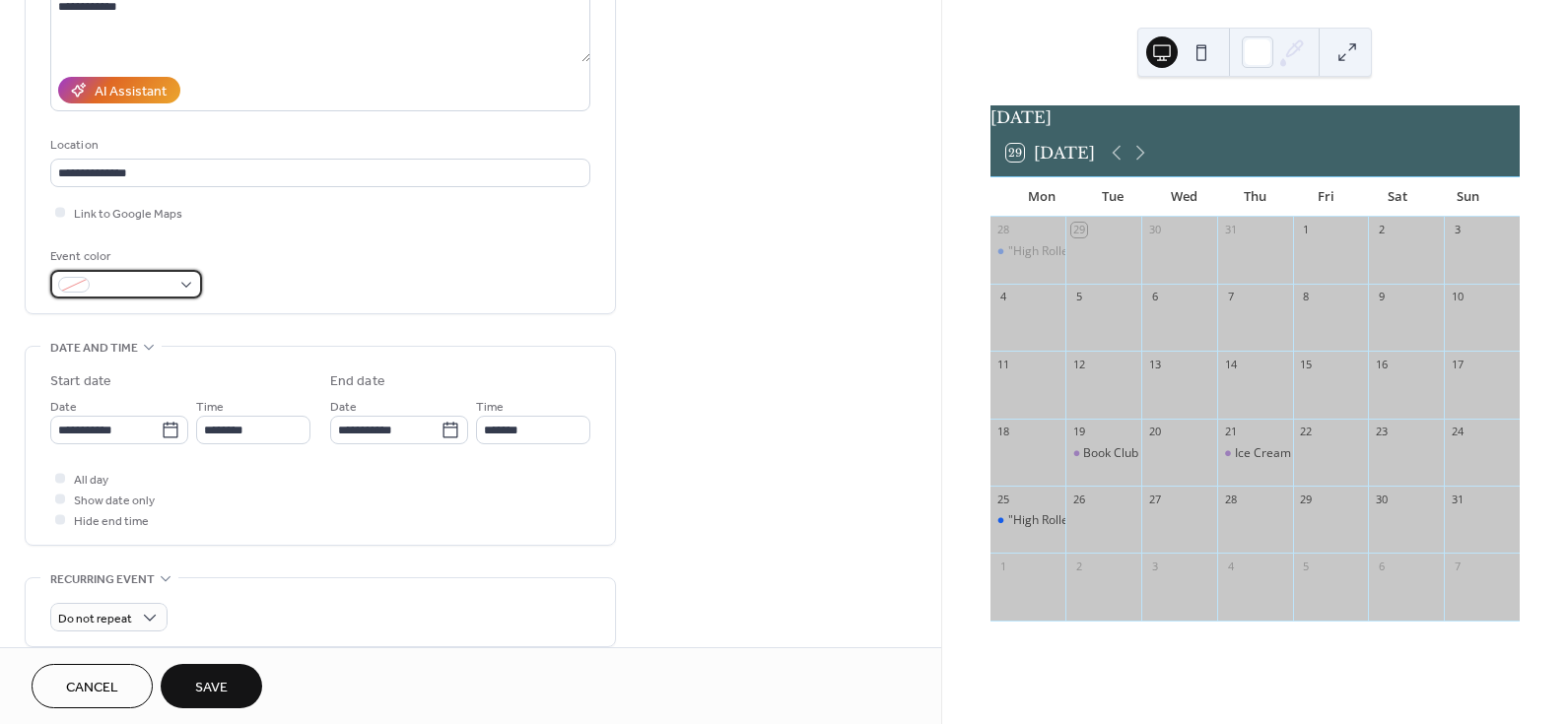 click at bounding box center [126, 284] 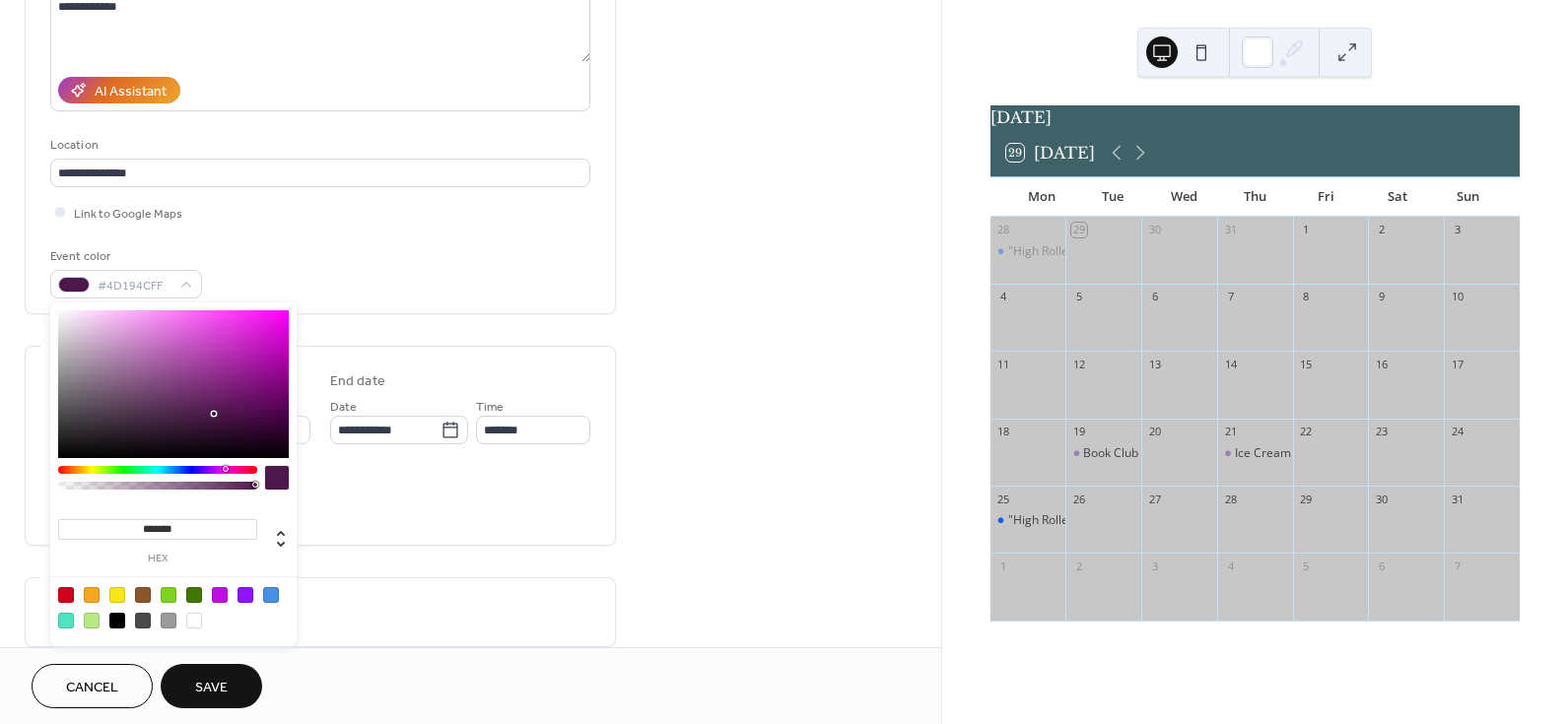 click at bounding box center (158, 470) 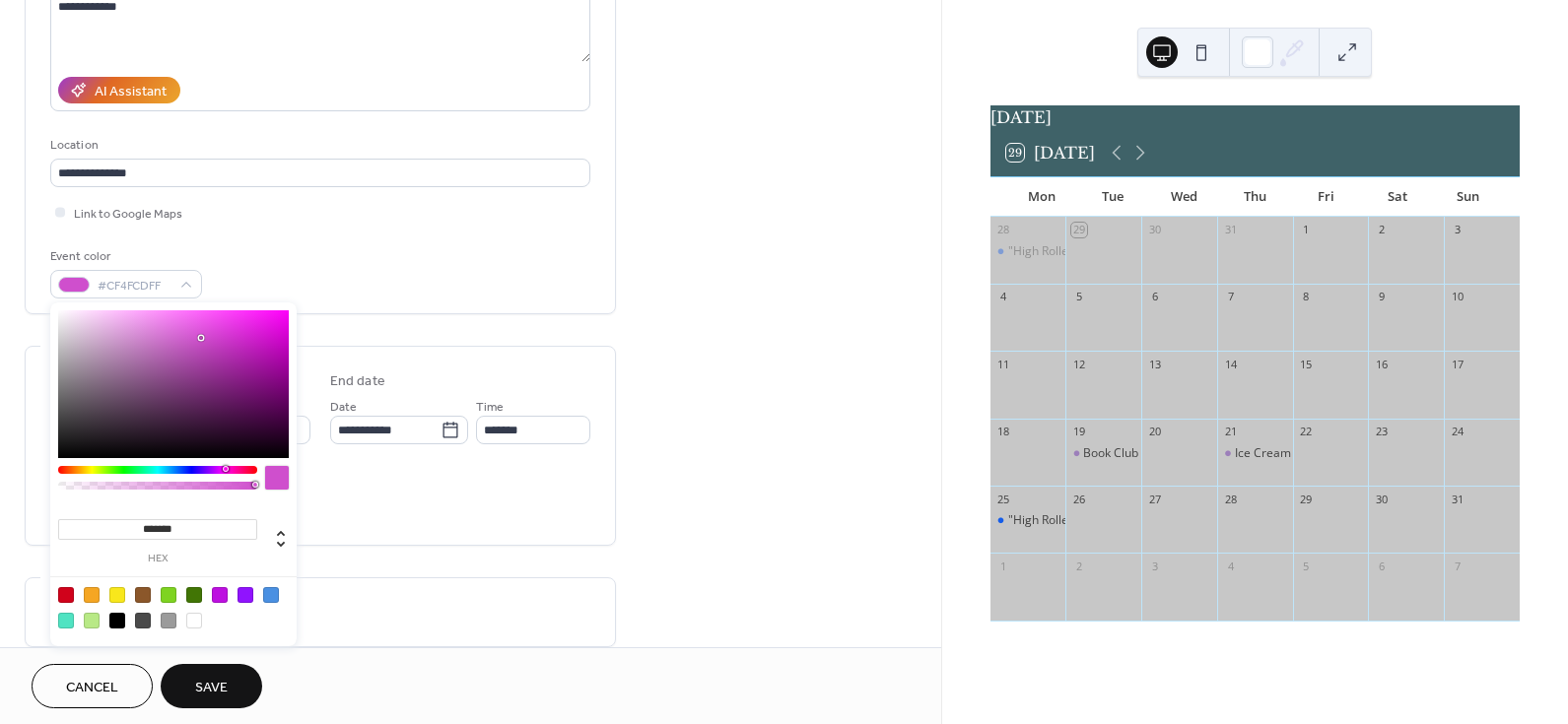 click at bounding box center (173, 384) 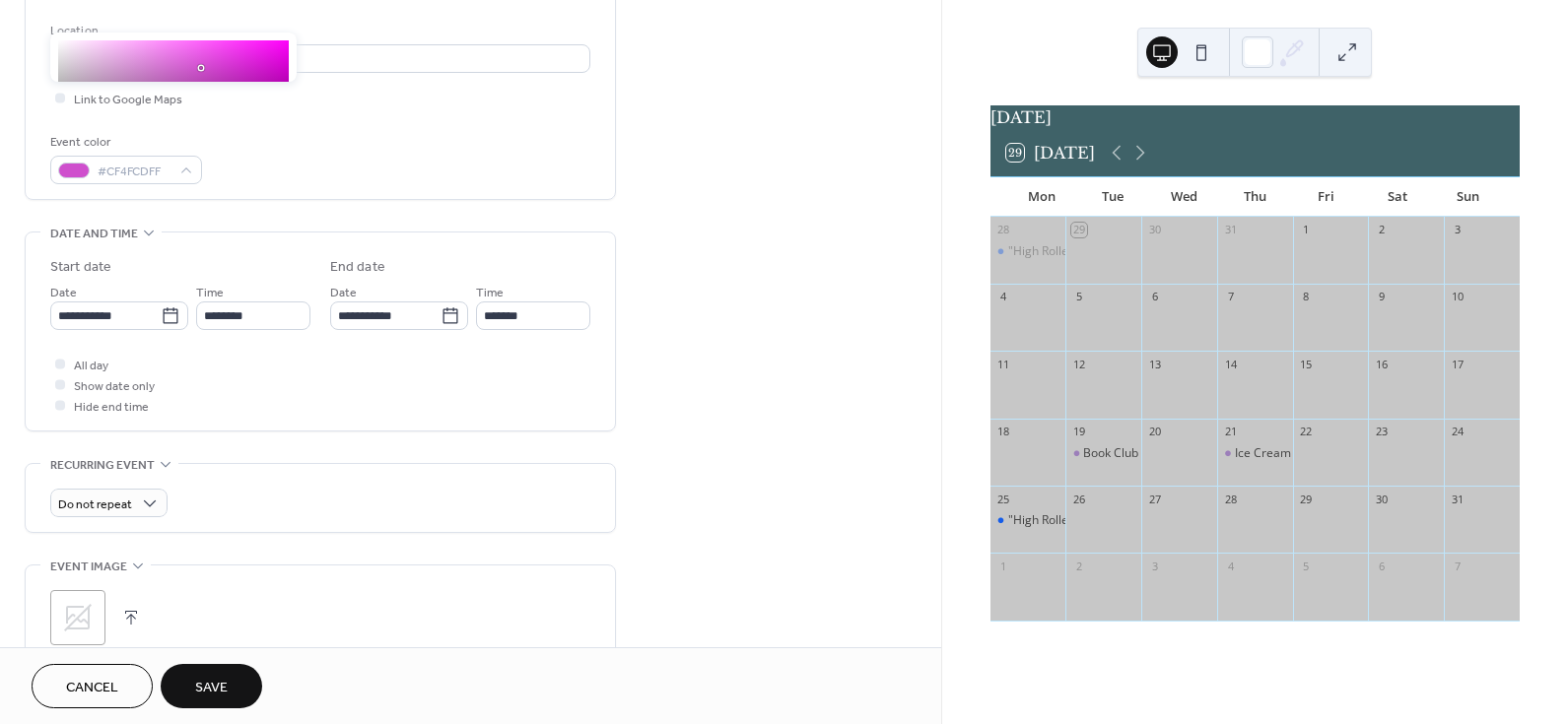 scroll, scrollTop: 366, scrollLeft: 0, axis: vertical 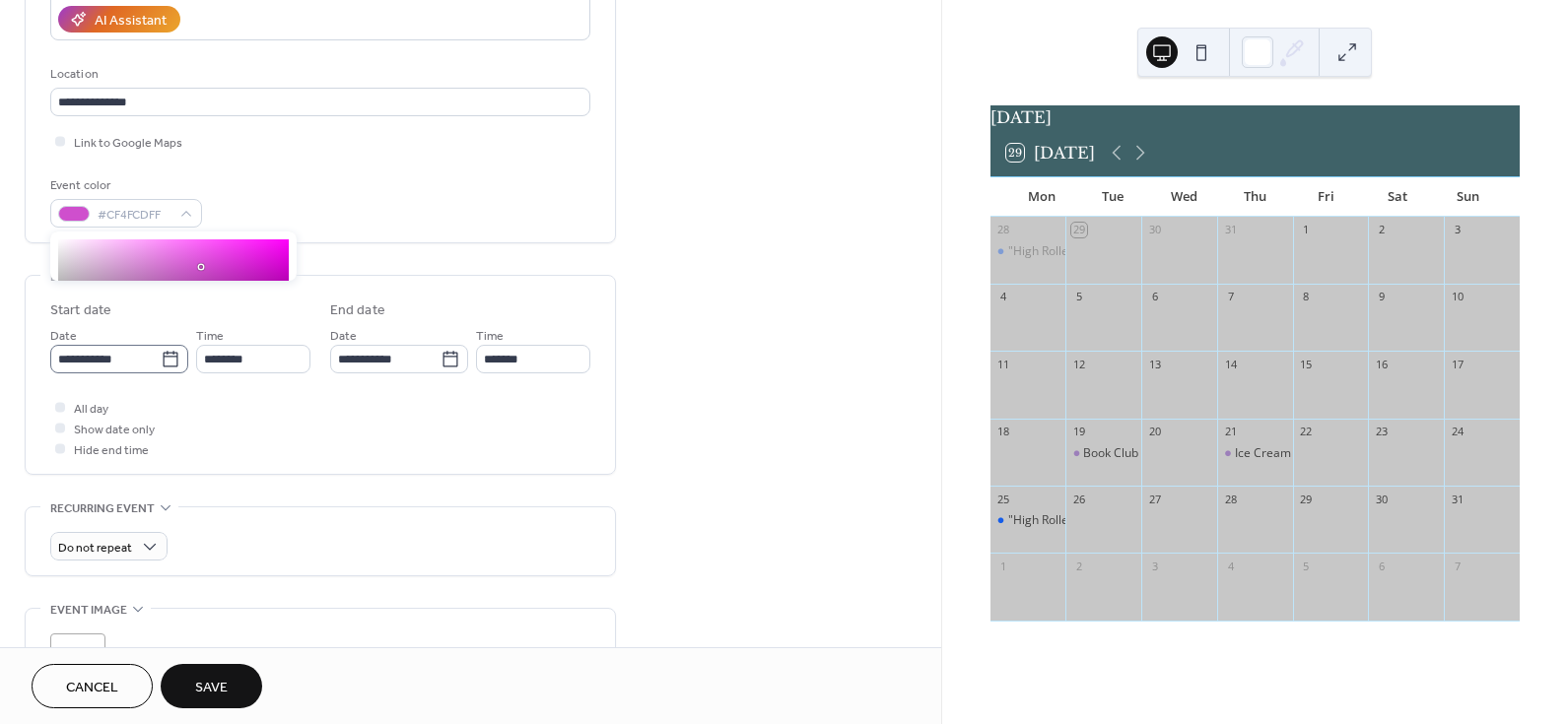 click 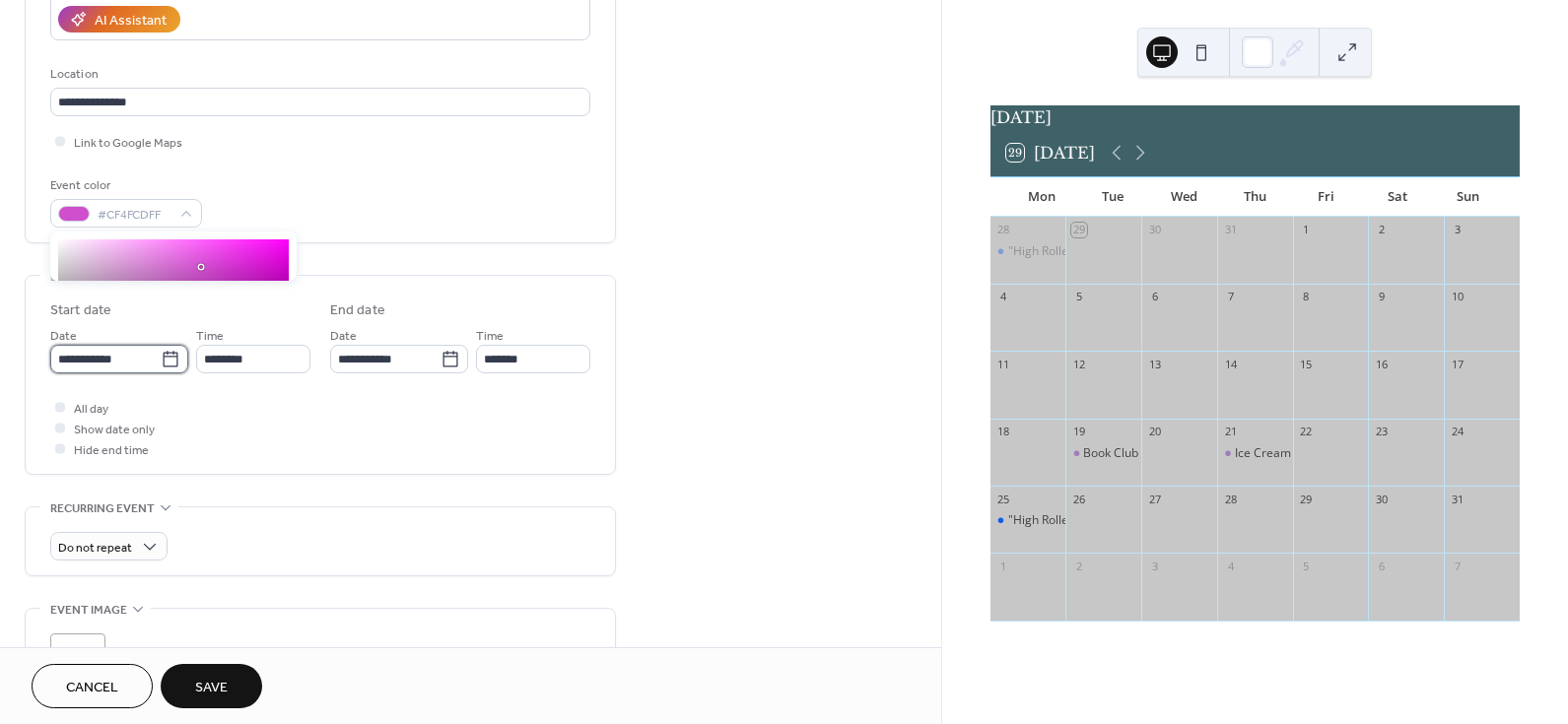 click on "**********" at bounding box center (105, 359) 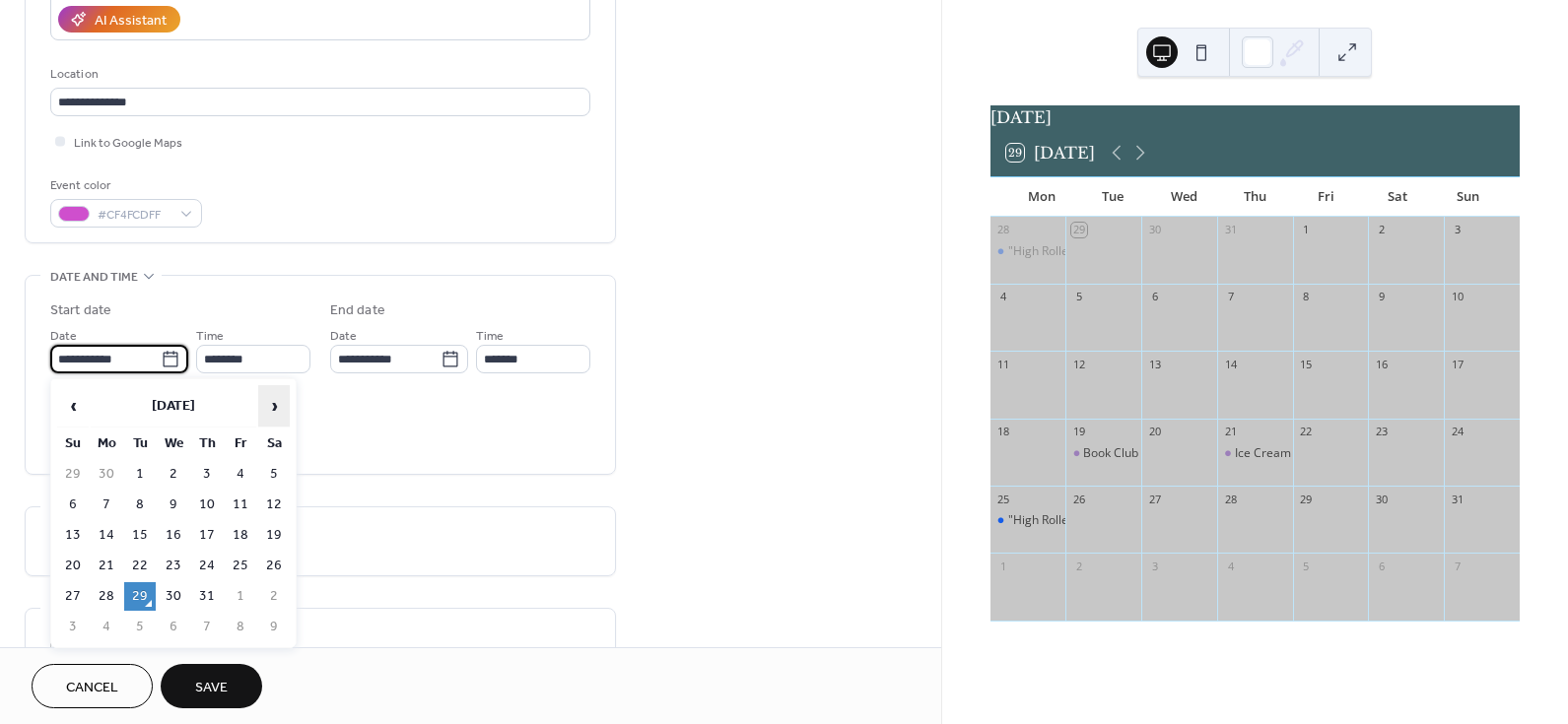click on "›" at bounding box center [274, 406] 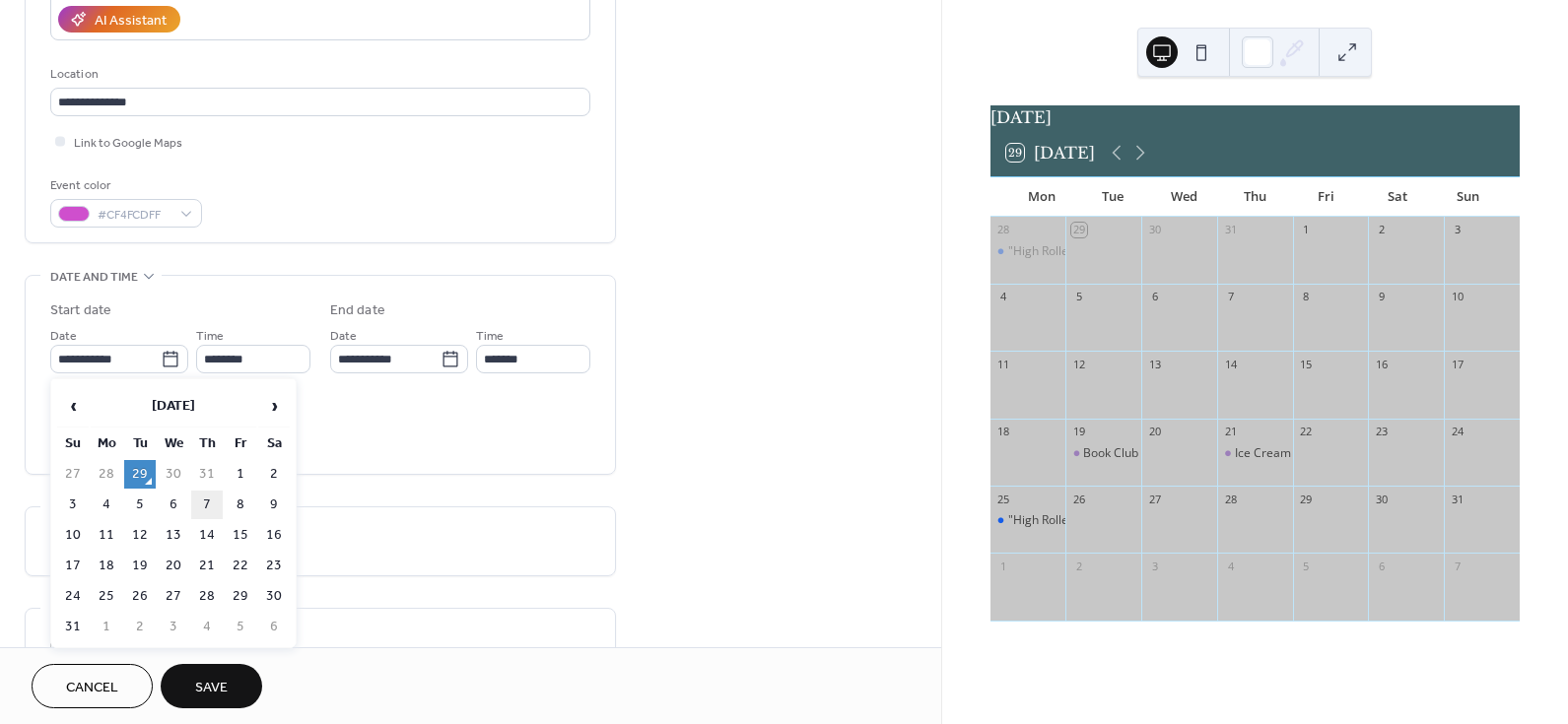 click on "7" at bounding box center (207, 504) 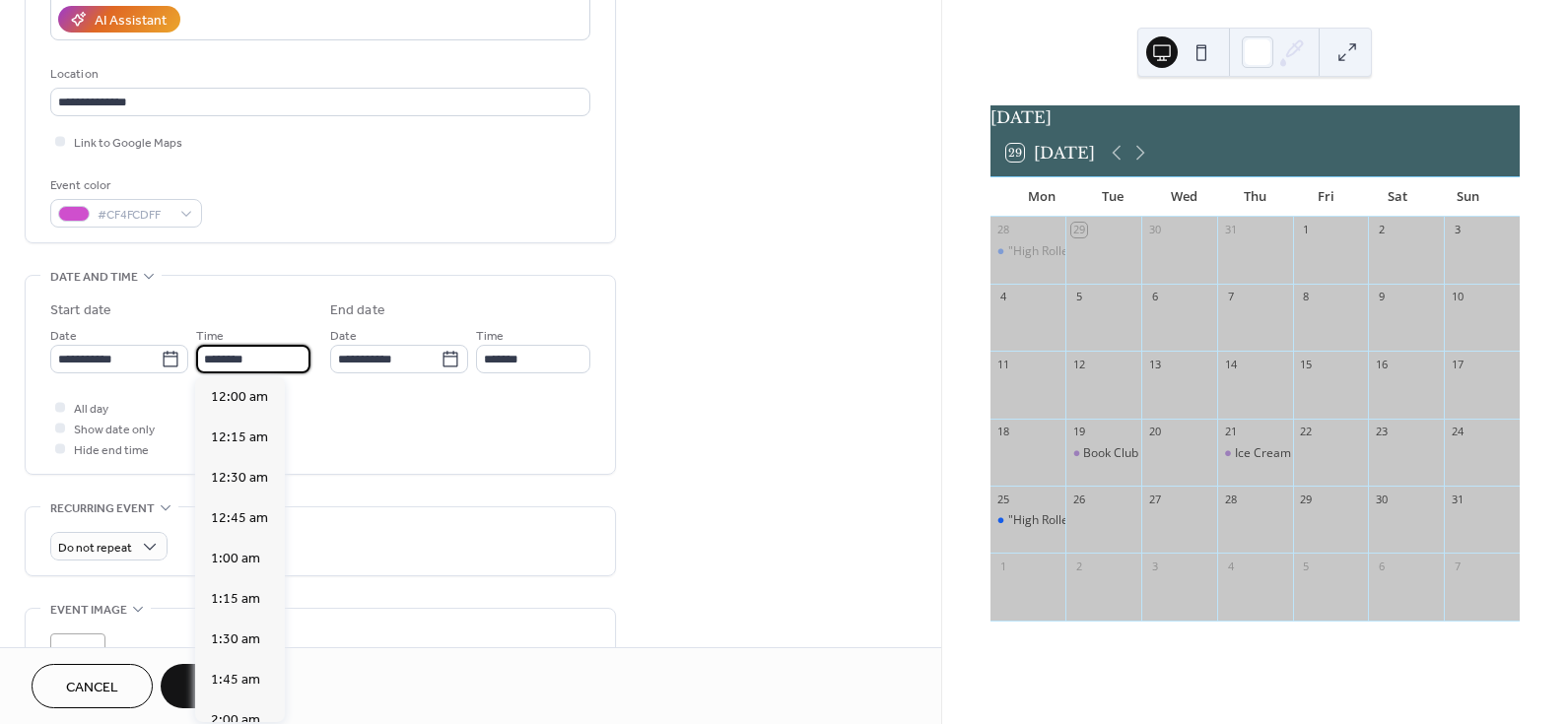click on "********" at bounding box center [253, 359] 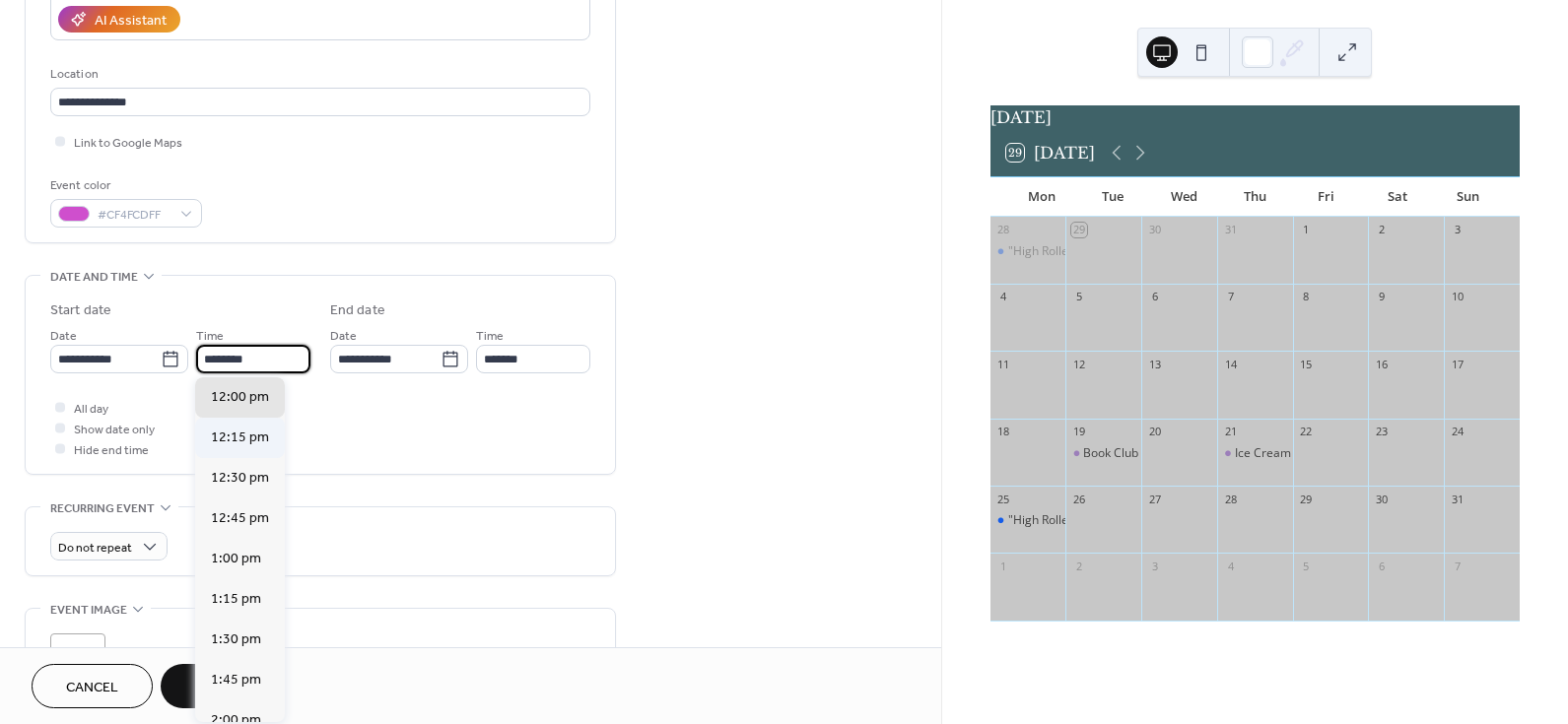 scroll, scrollTop: 1840, scrollLeft: 0, axis: vertical 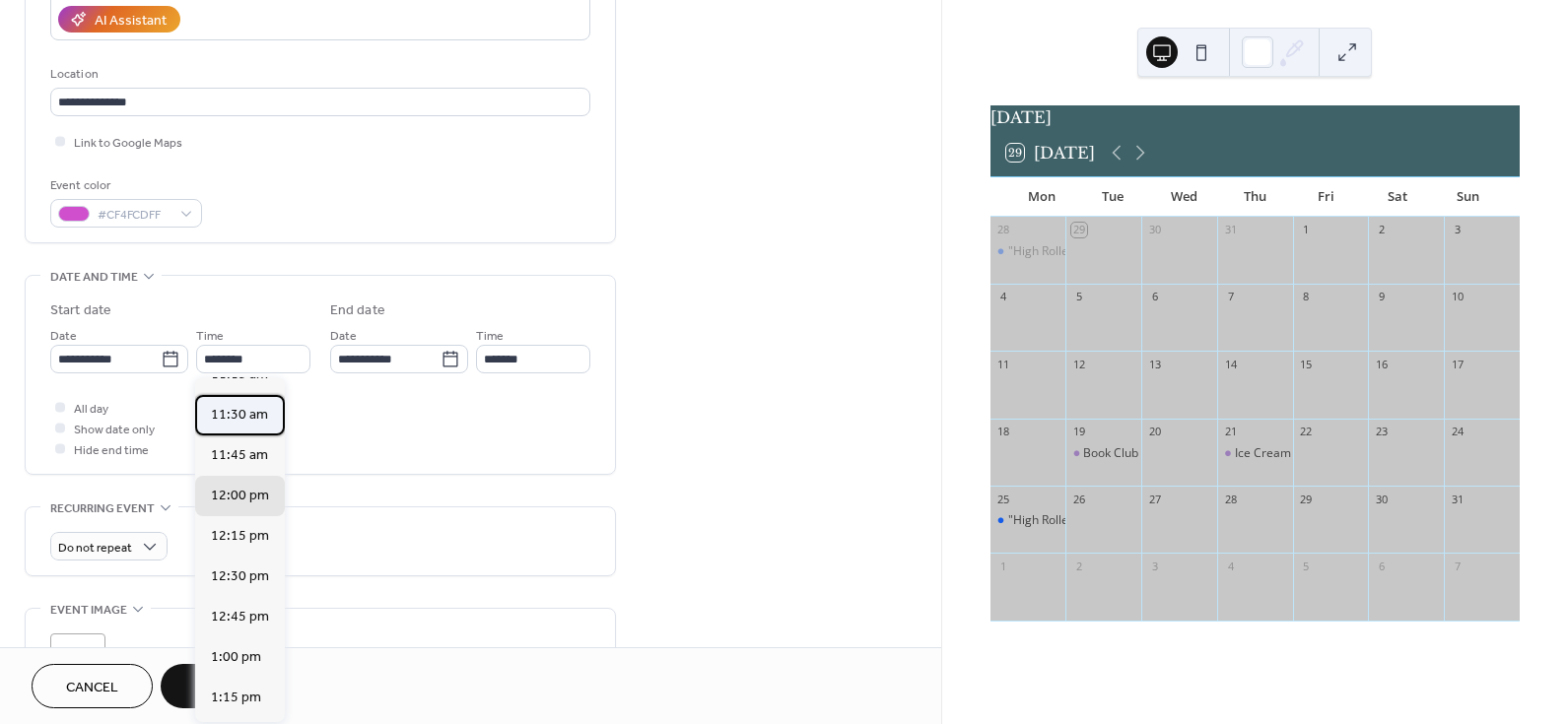 click on "11:30 am" at bounding box center [239, 415] 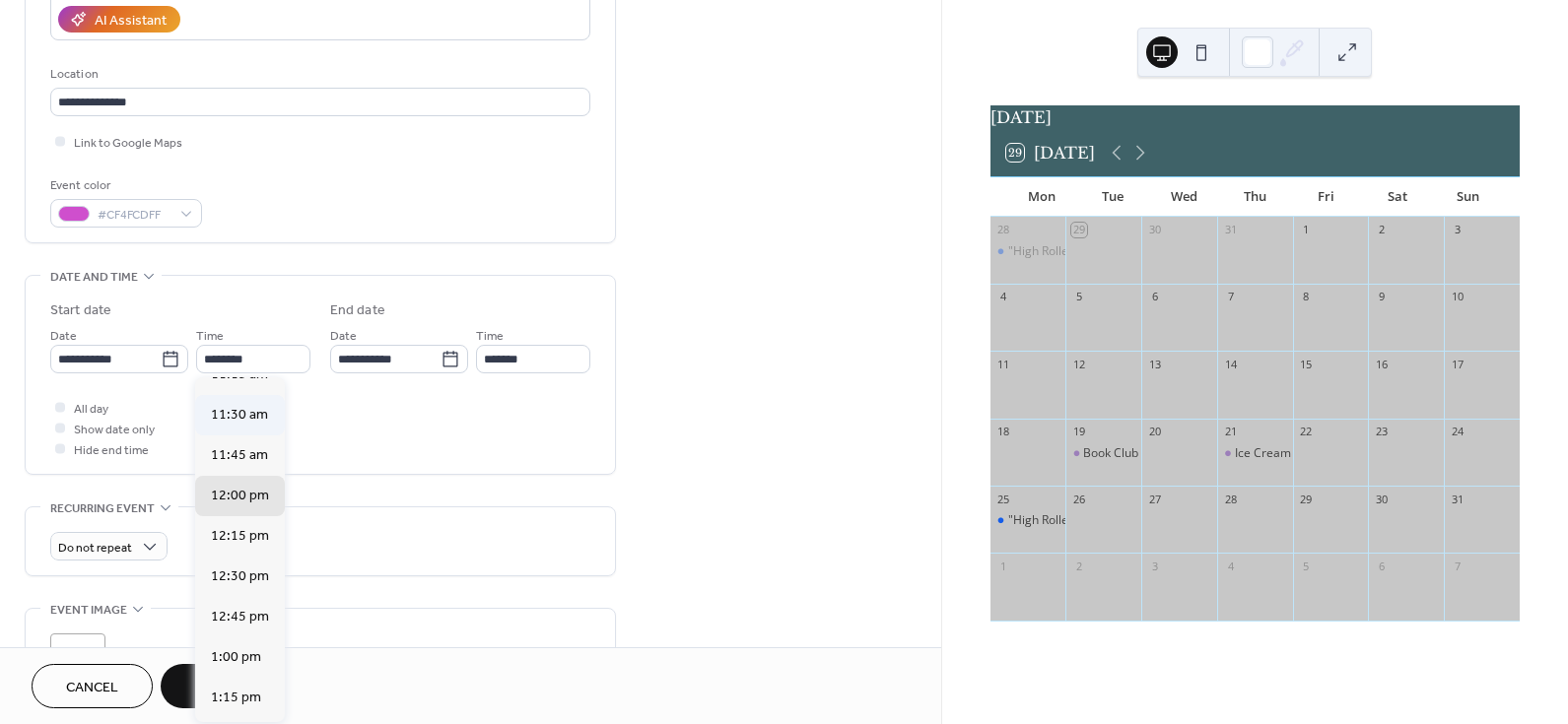 type on "********" 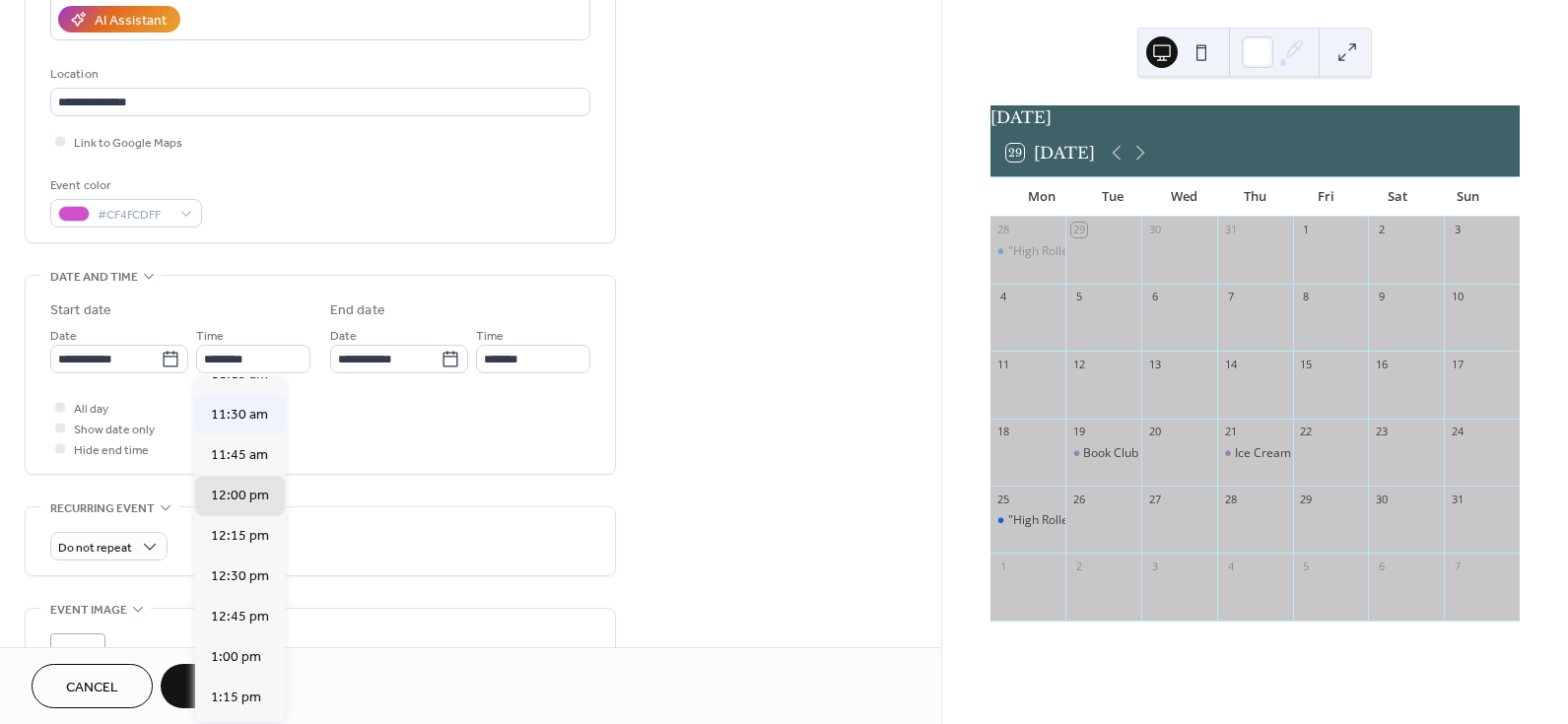 type on "********" 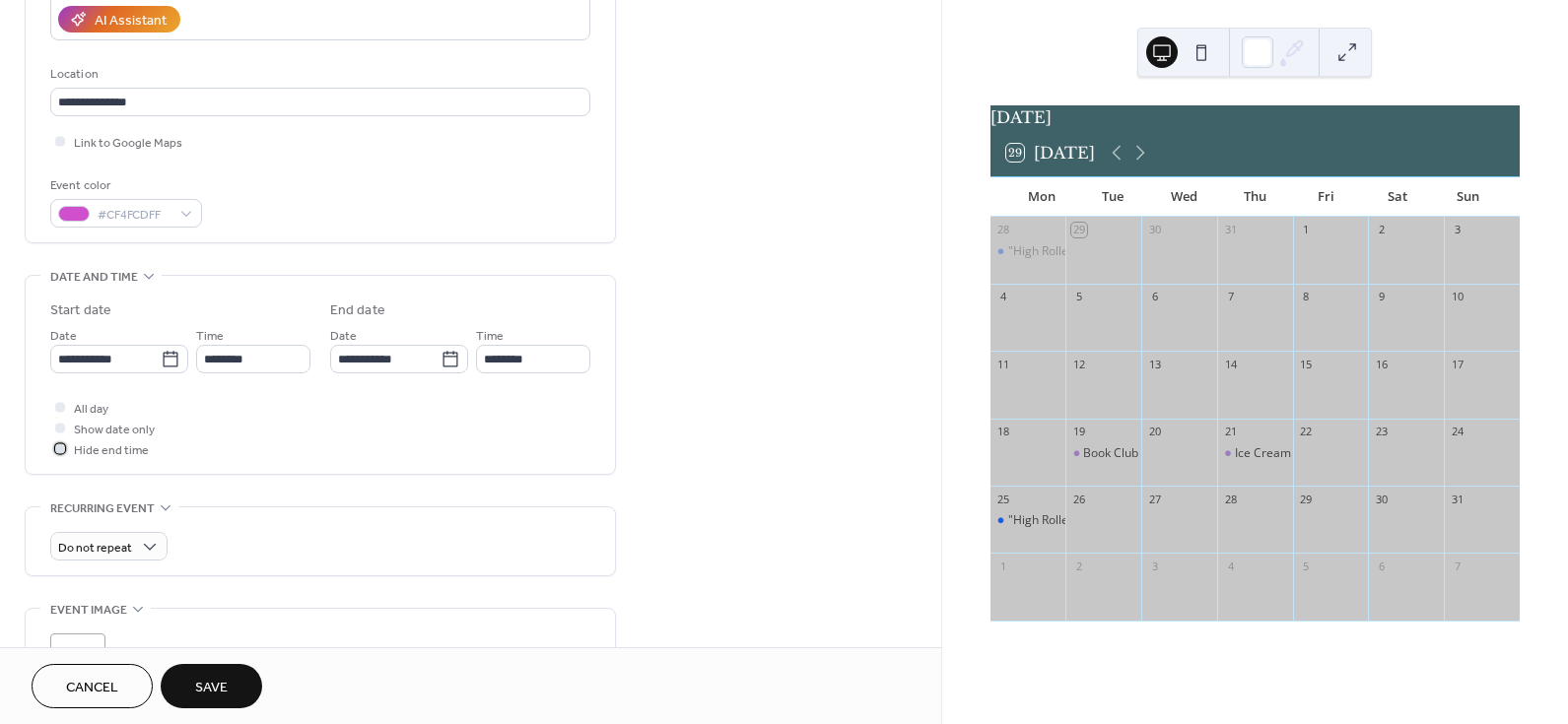 click at bounding box center [60, 448] 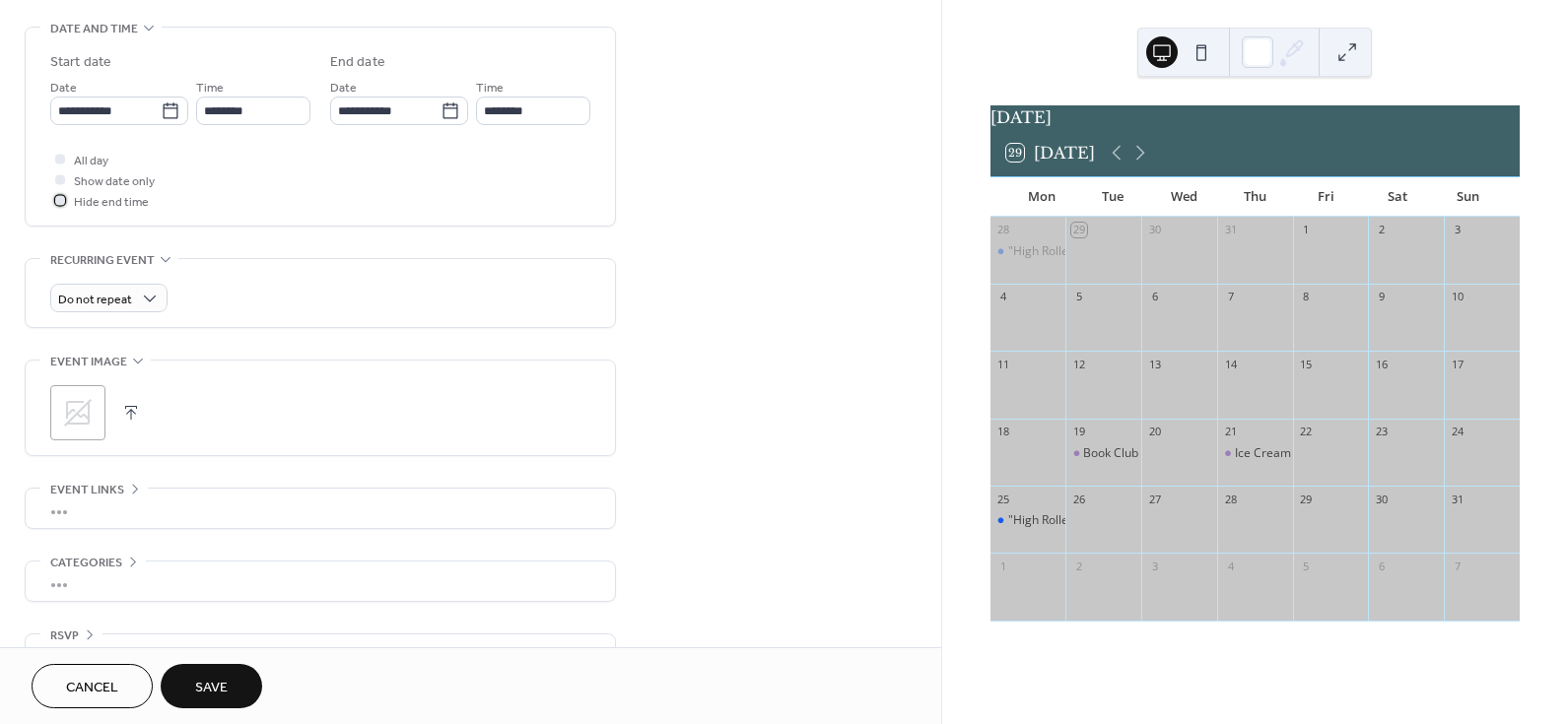 scroll, scrollTop: 662, scrollLeft: 0, axis: vertical 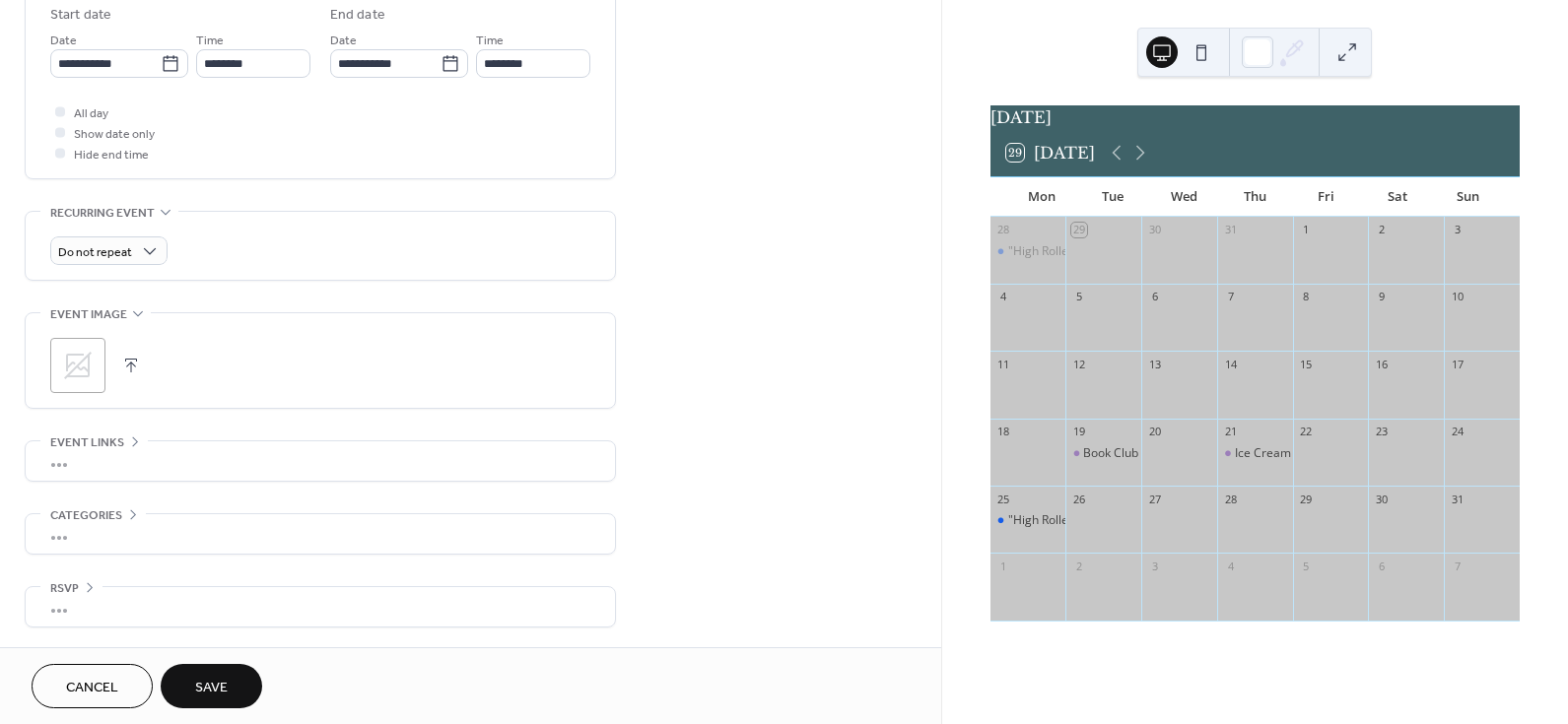 click on "Save" at bounding box center [211, 688] 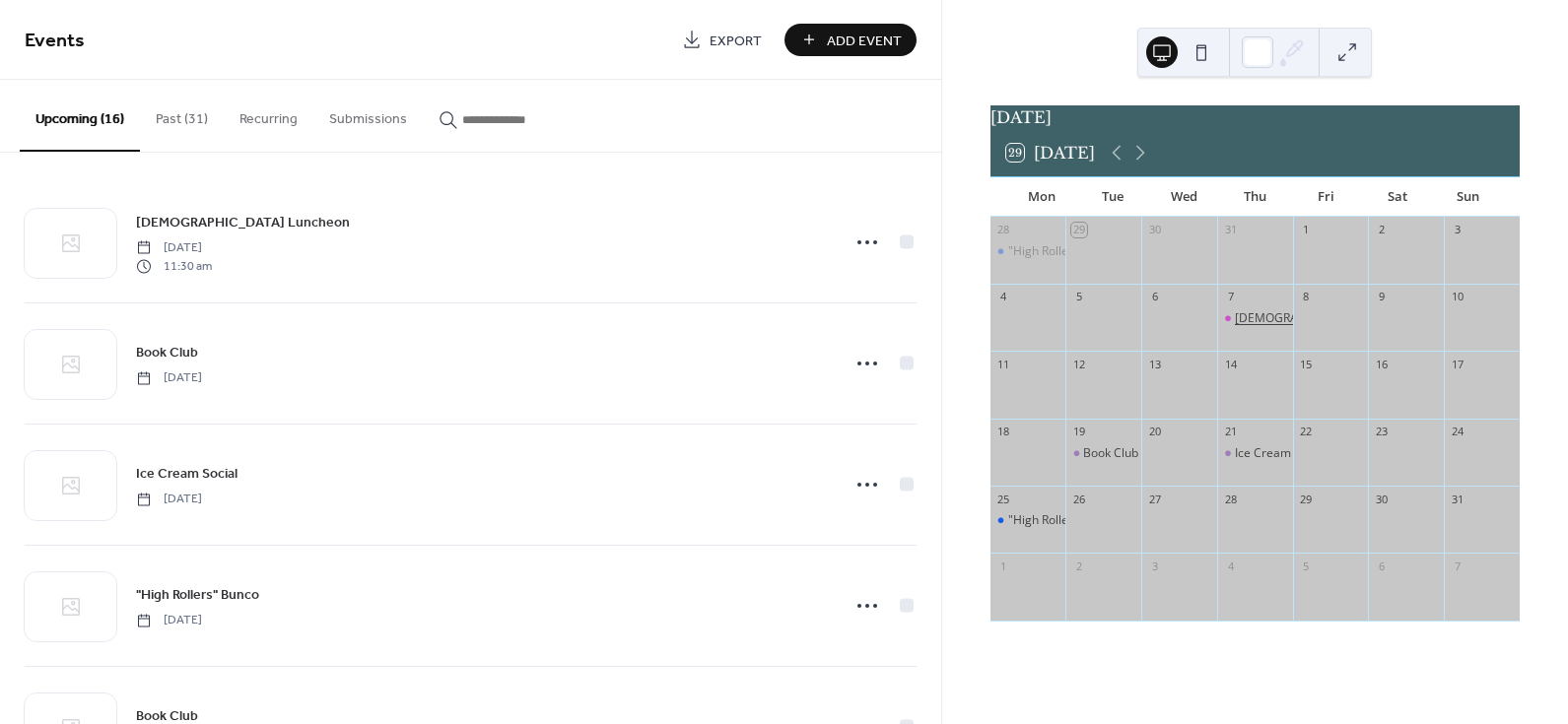 click on "[DEMOGRAPHIC_DATA] Luncheon" at bounding box center (1328, 318) 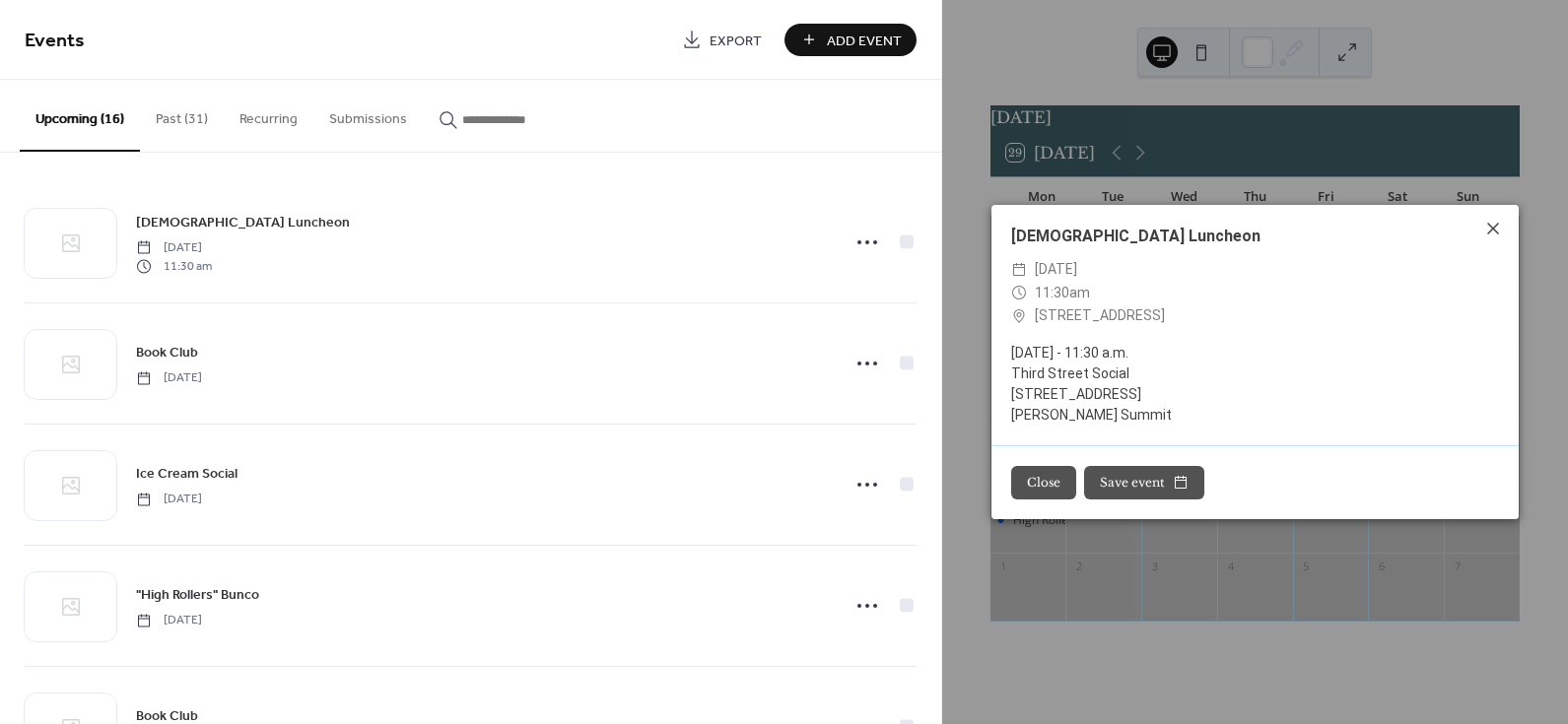 click 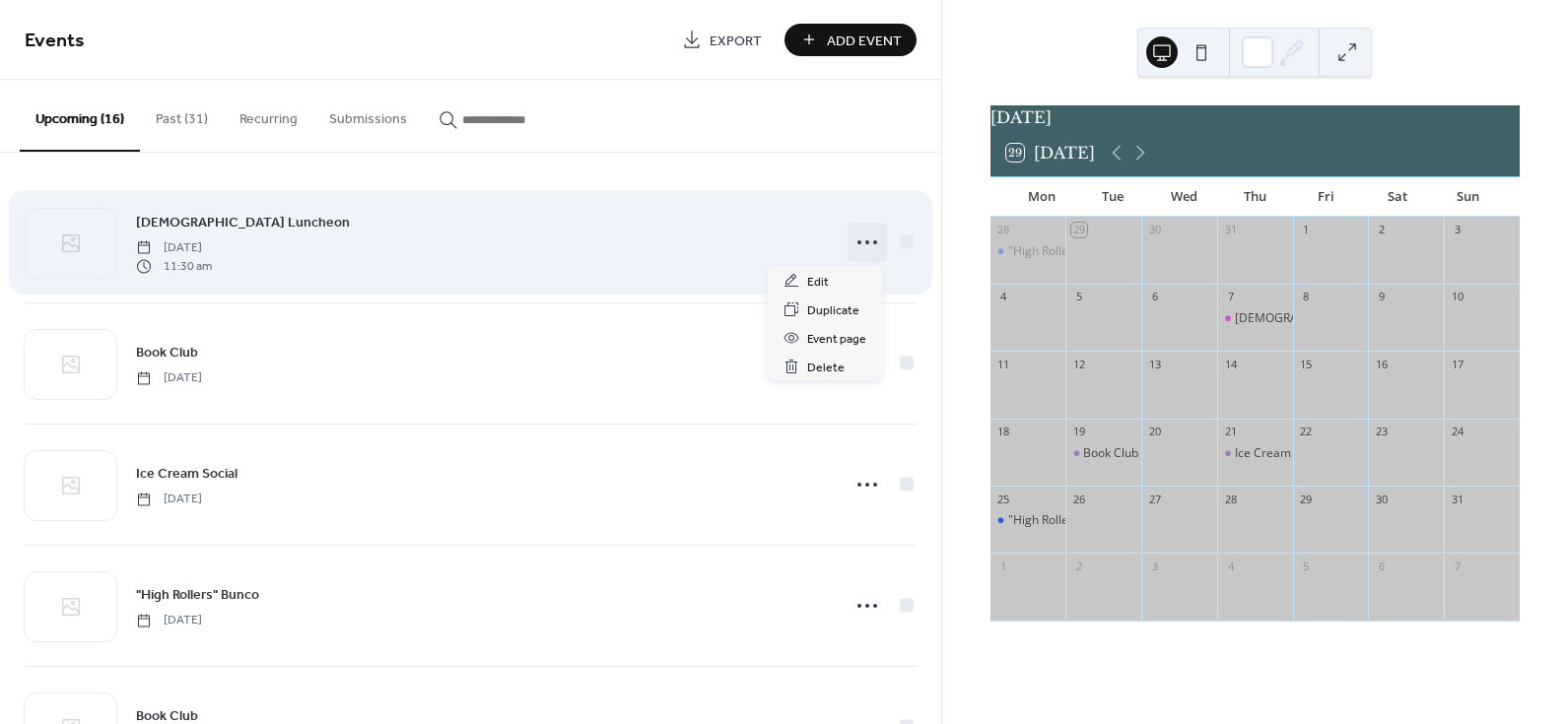 click 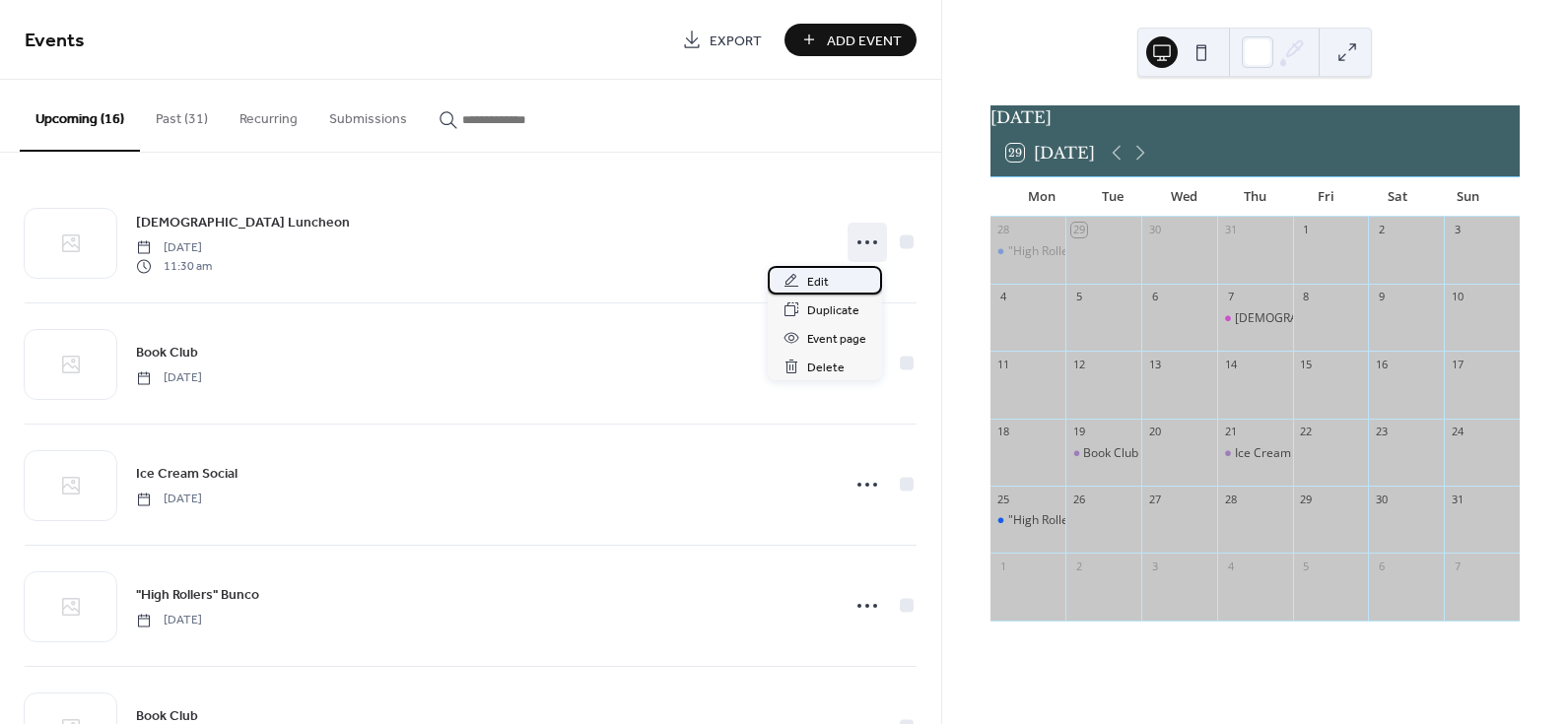 click on "Edit" at bounding box center (818, 282) 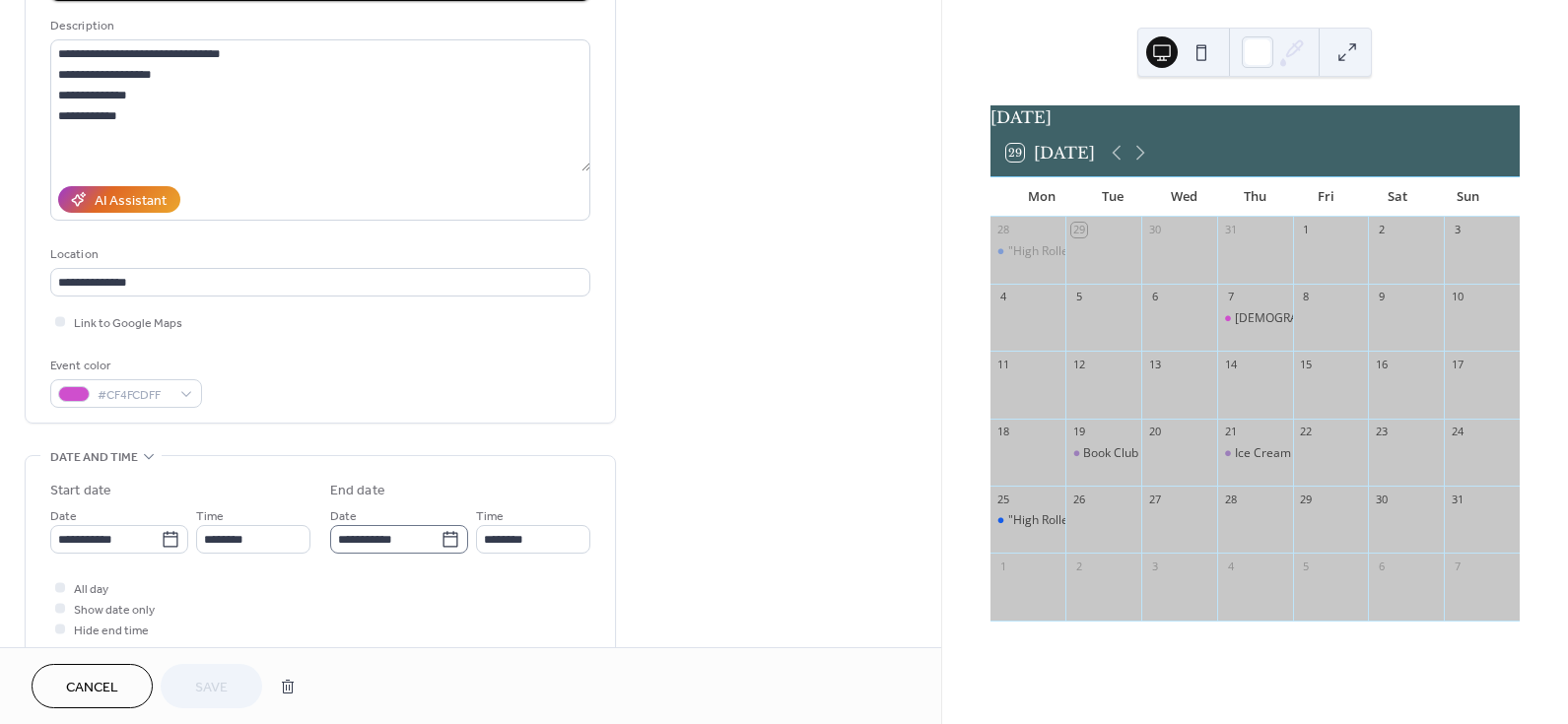 scroll, scrollTop: 197, scrollLeft: 0, axis: vertical 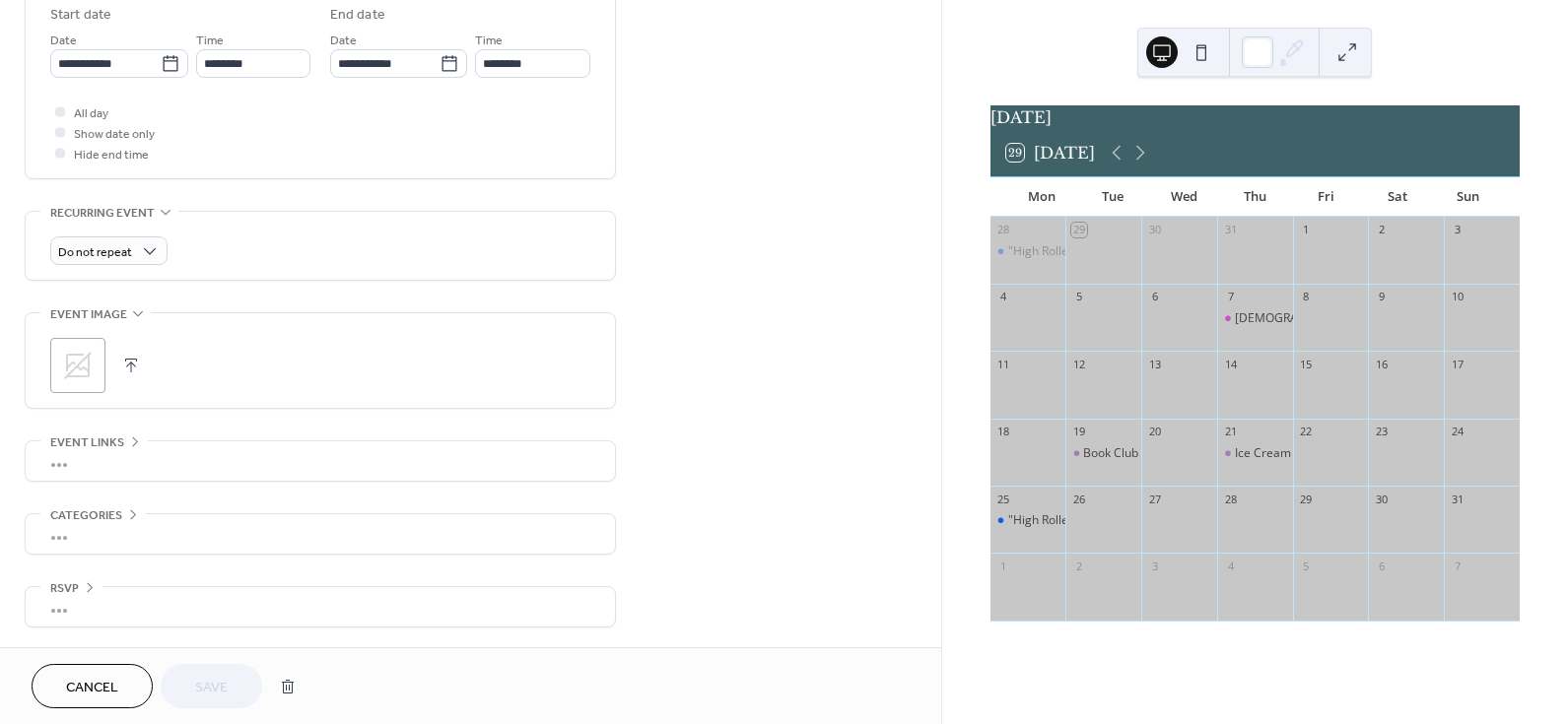click 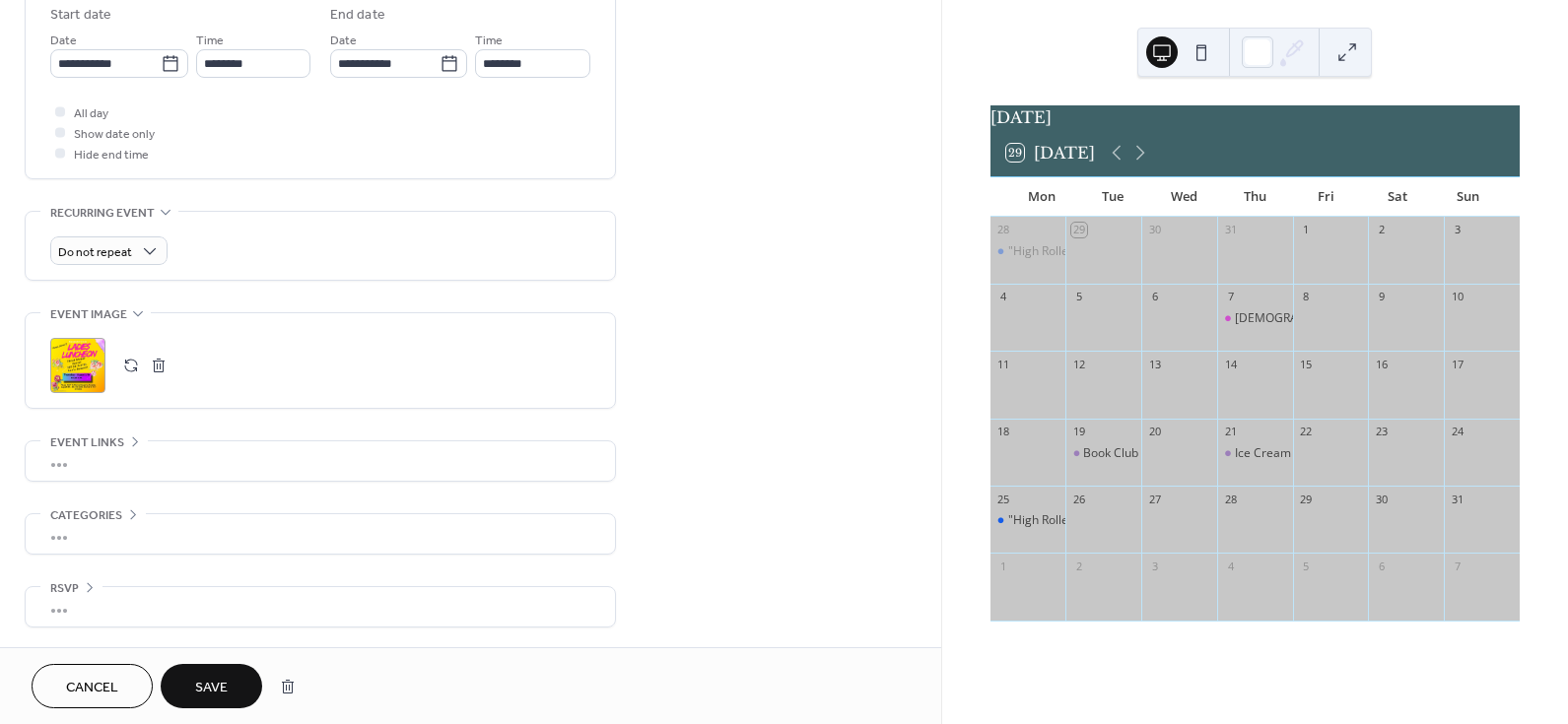 click on "Save" at bounding box center [211, 688] 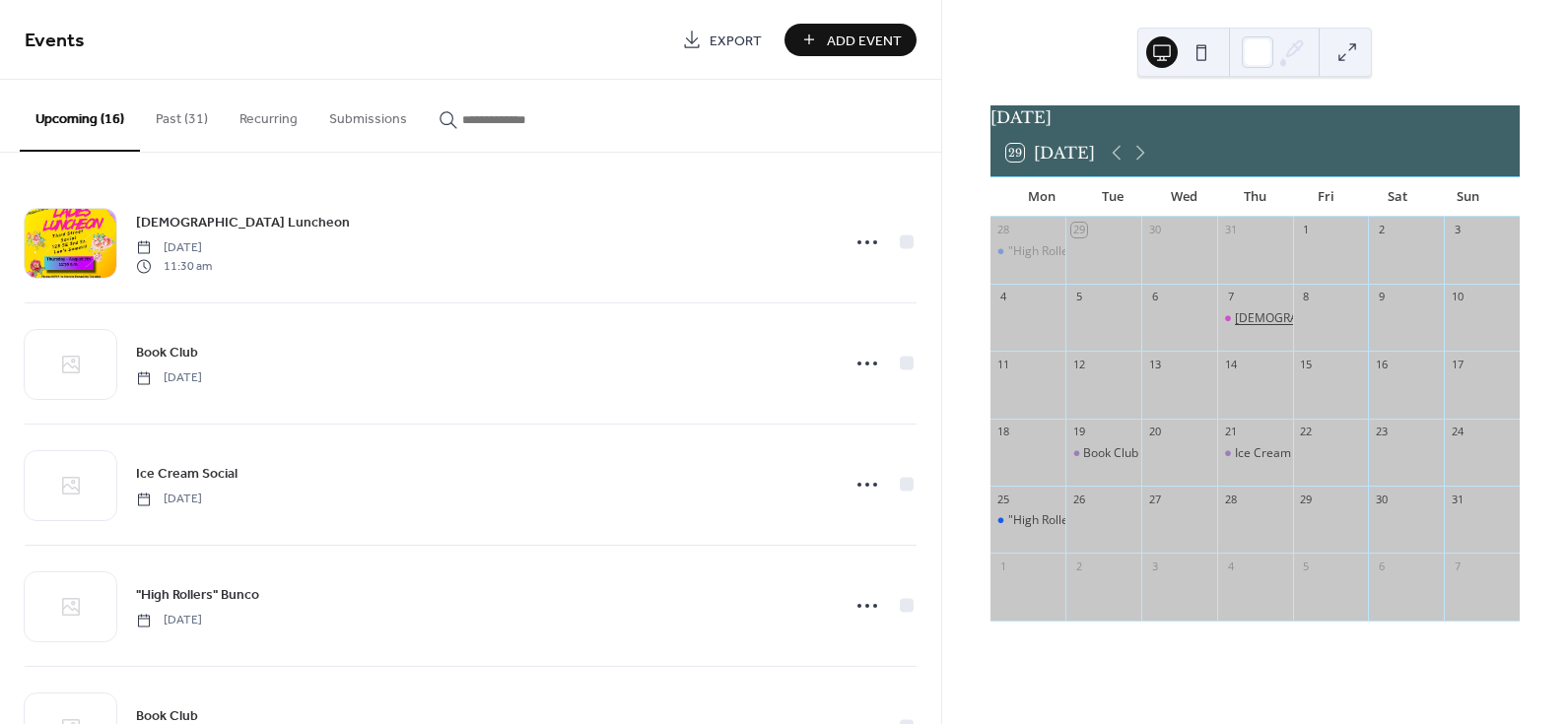 click on "[DEMOGRAPHIC_DATA] Luncheon" at bounding box center [1328, 318] 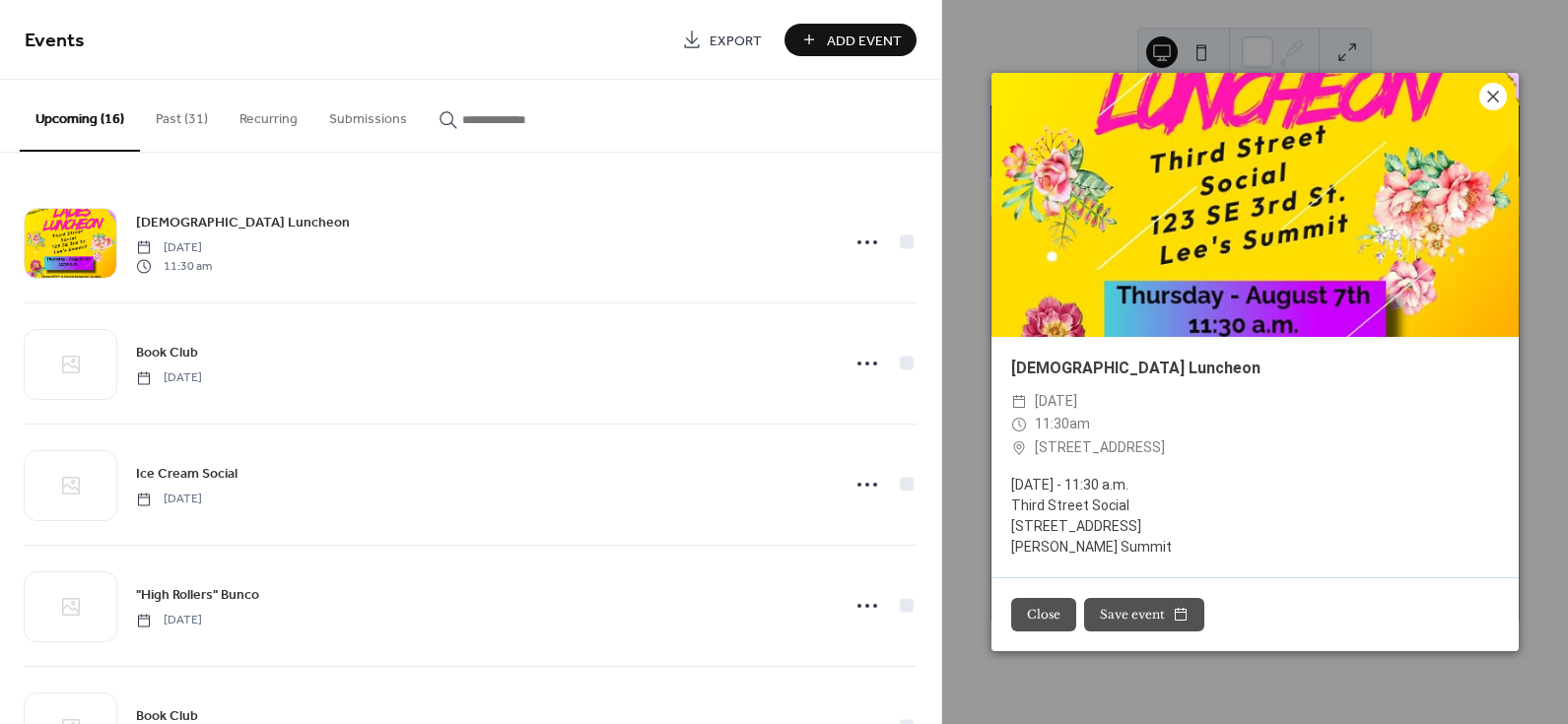 click 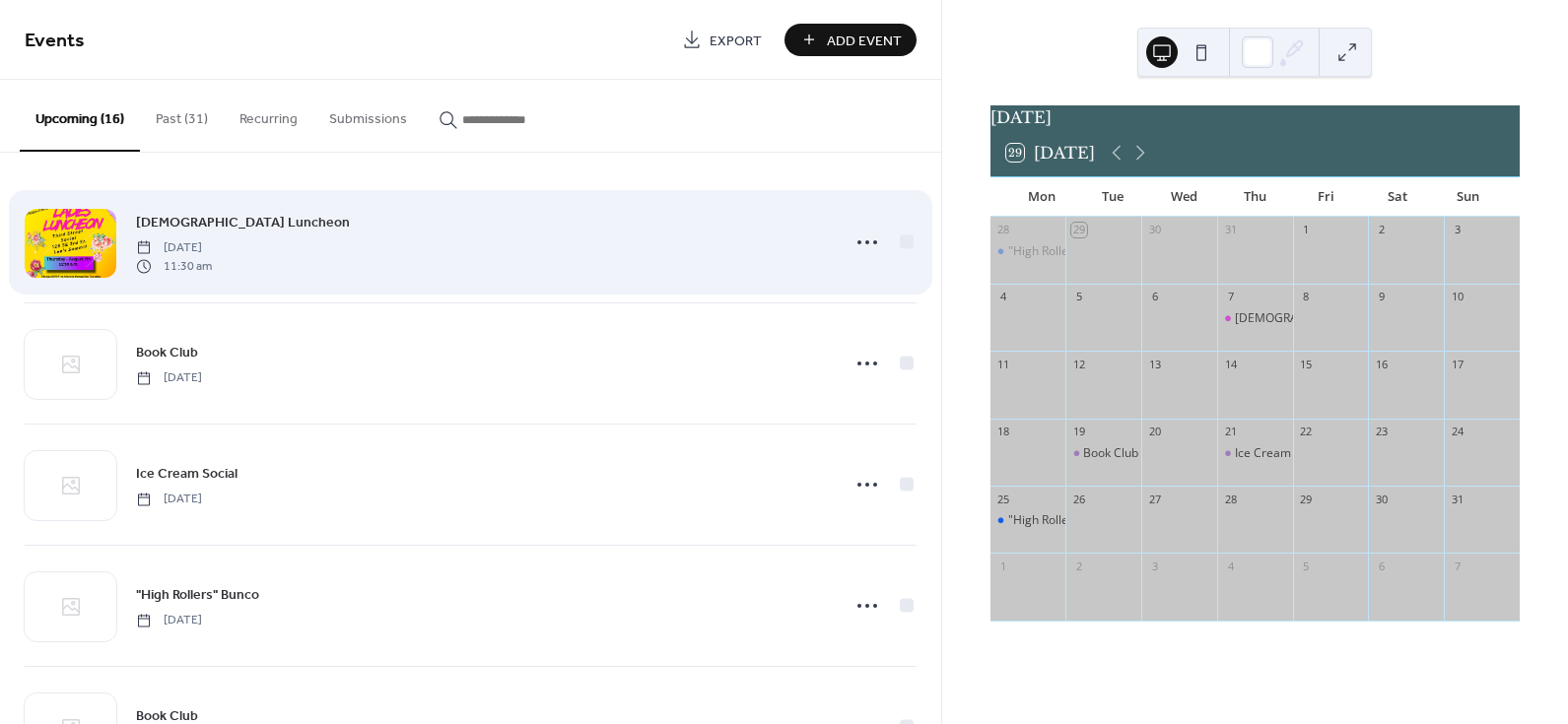 click at bounding box center [70, 243] 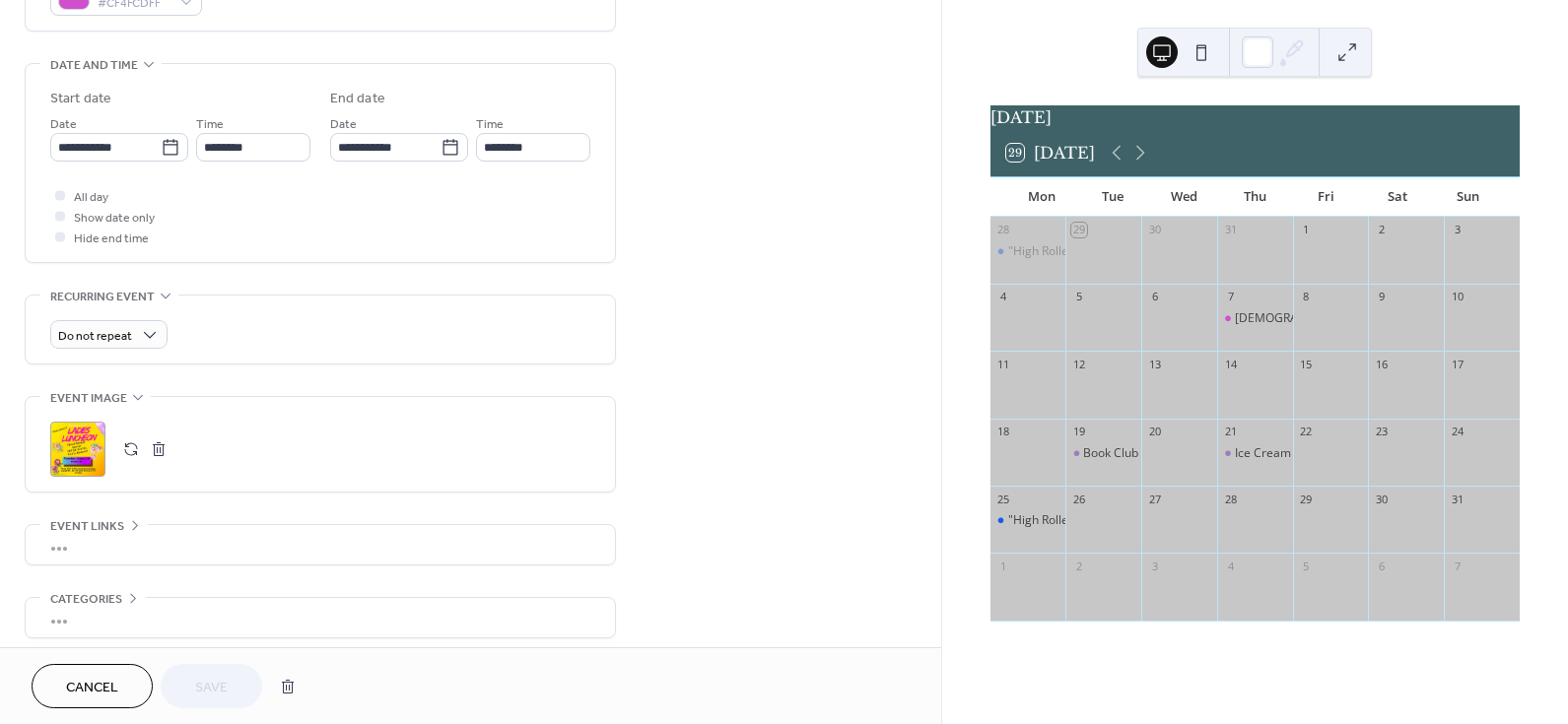 scroll, scrollTop: 591, scrollLeft: 0, axis: vertical 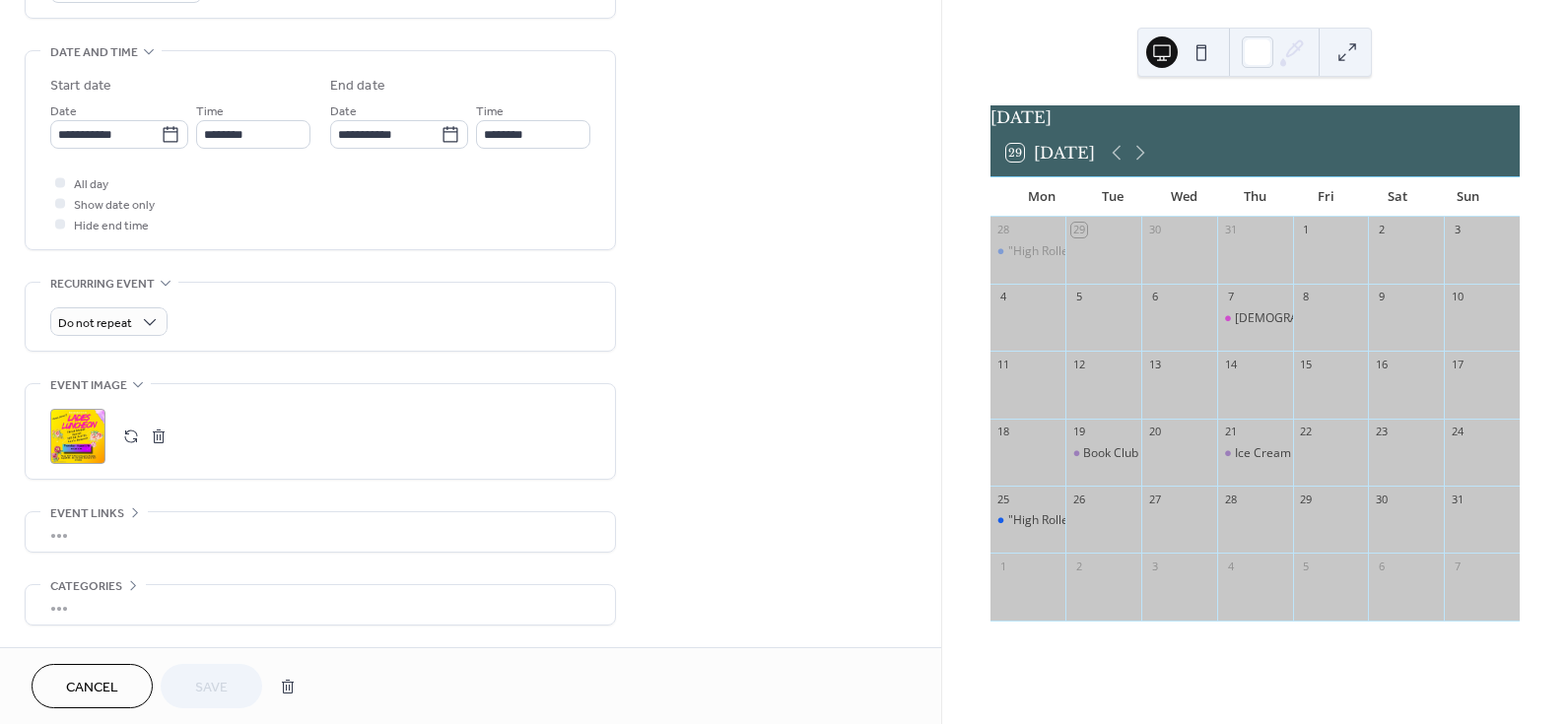 click on ";" at bounding box center (78, 436) 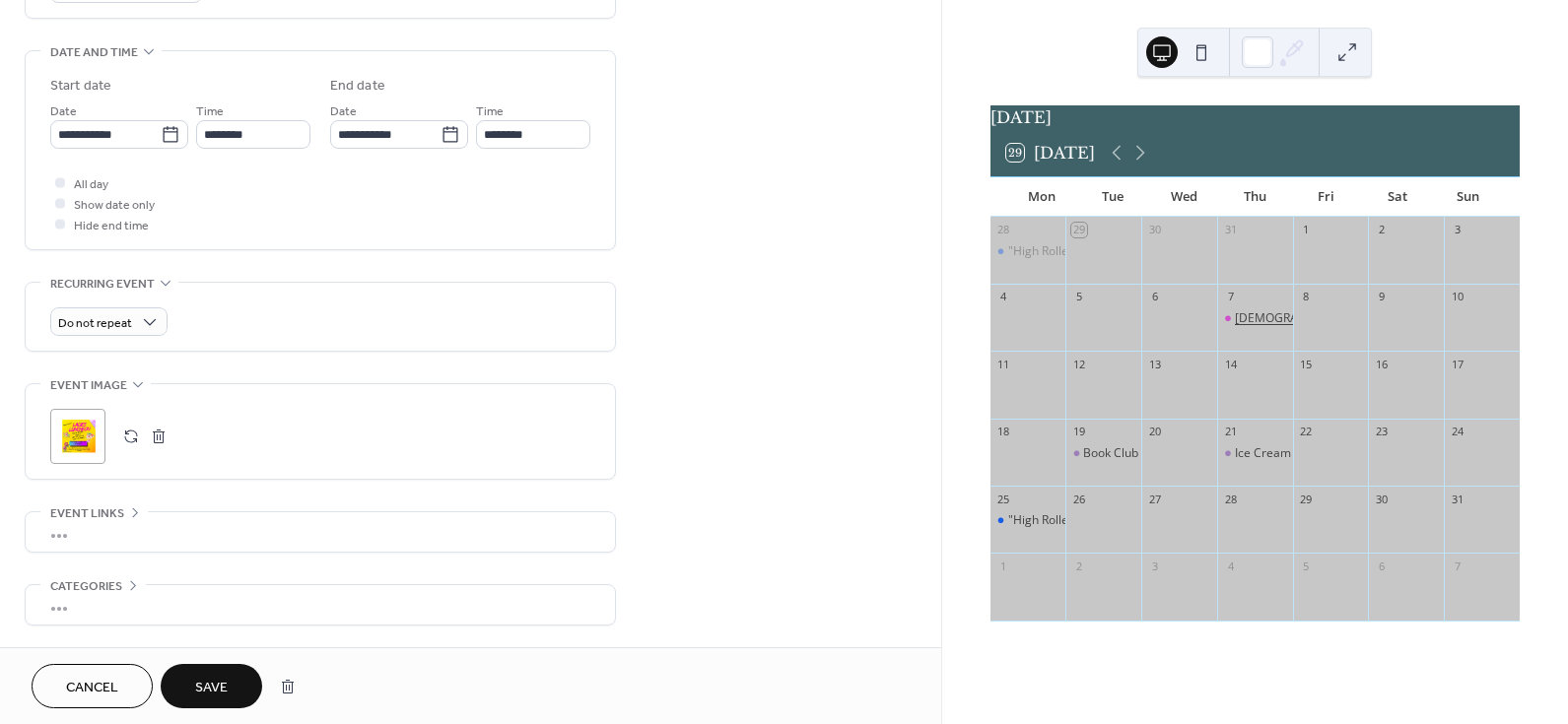 click on "[DEMOGRAPHIC_DATA] Luncheon" at bounding box center [1328, 318] 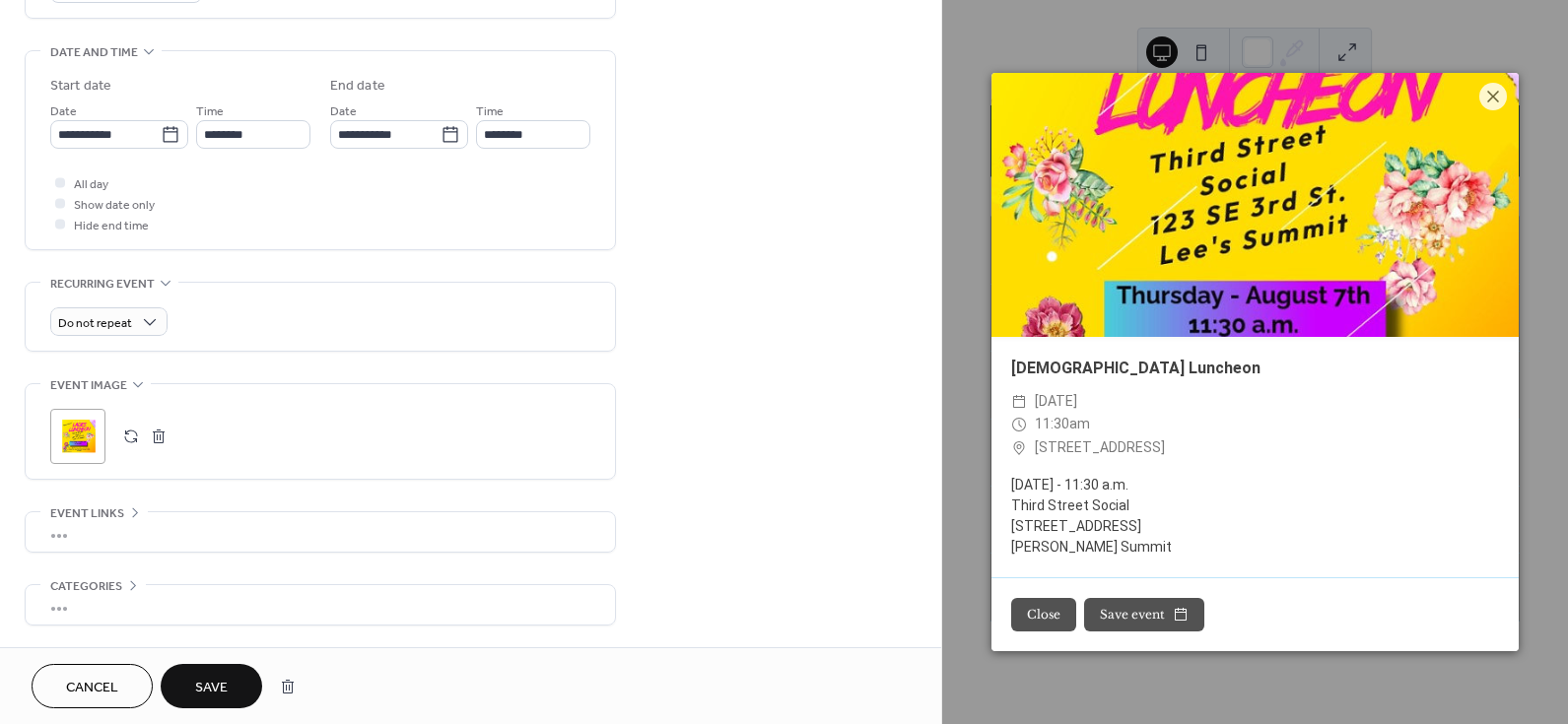 click on "**********" at bounding box center (470, 118) 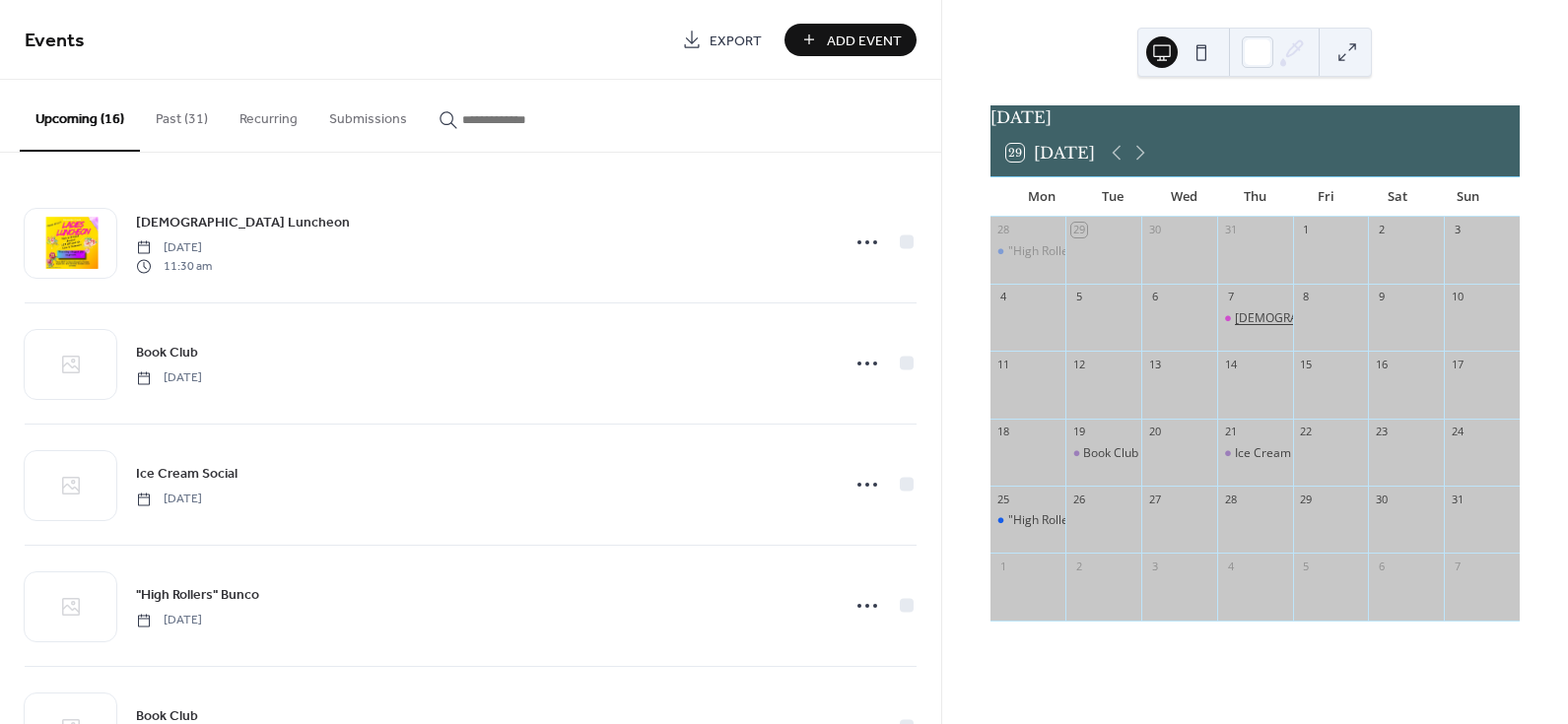 click on "[DEMOGRAPHIC_DATA] Luncheon" at bounding box center (1328, 318) 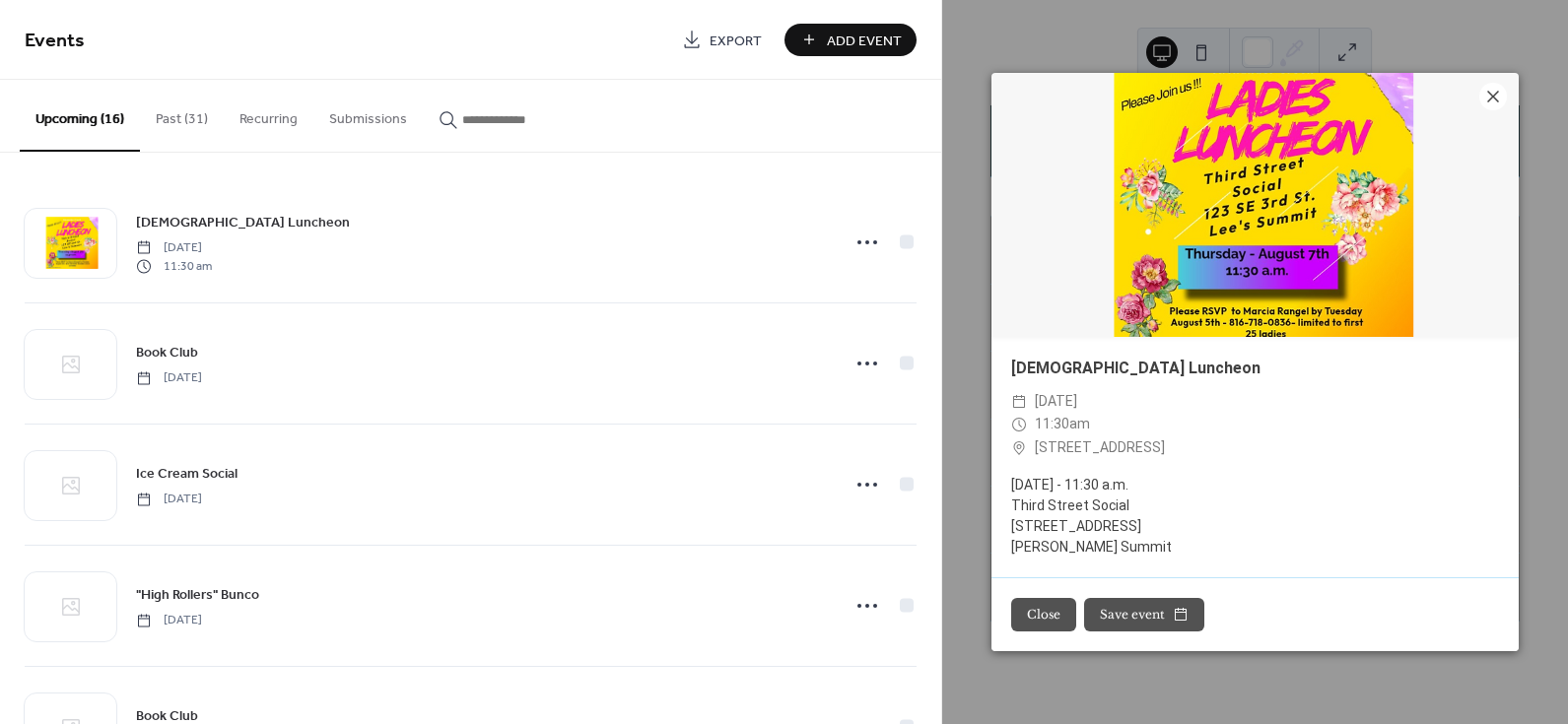 click 